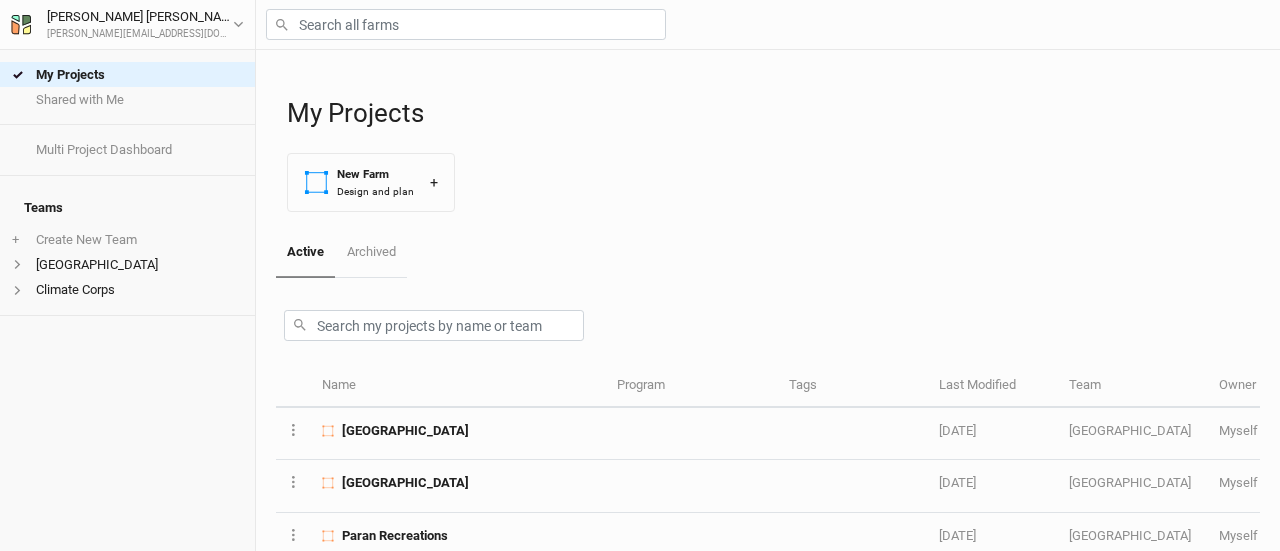 scroll, scrollTop: 0, scrollLeft: 0, axis: both 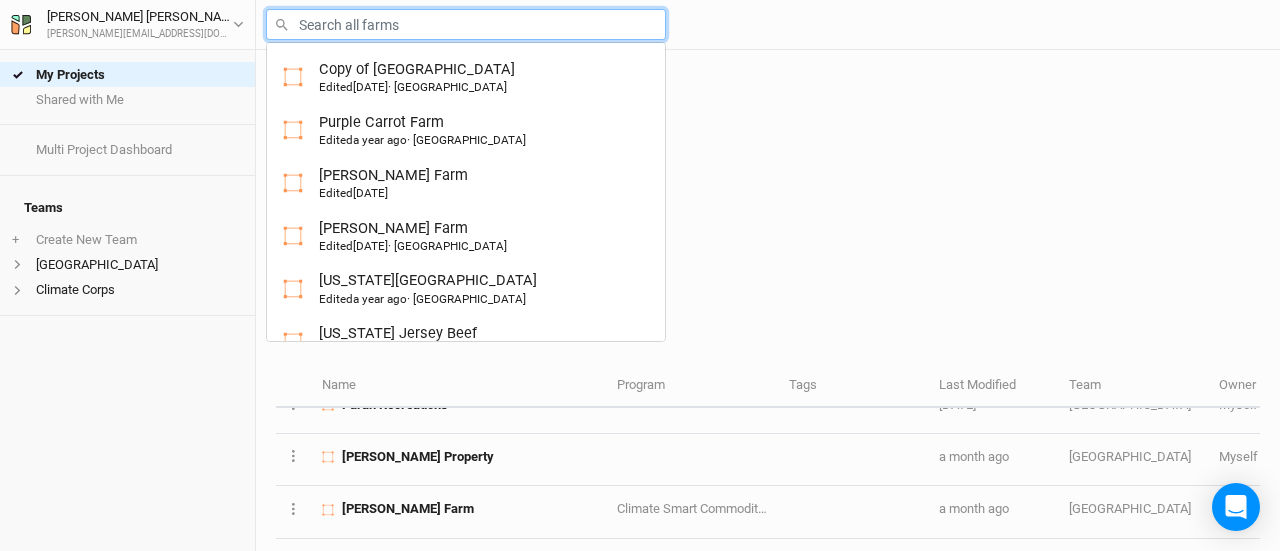 click at bounding box center [466, 24] 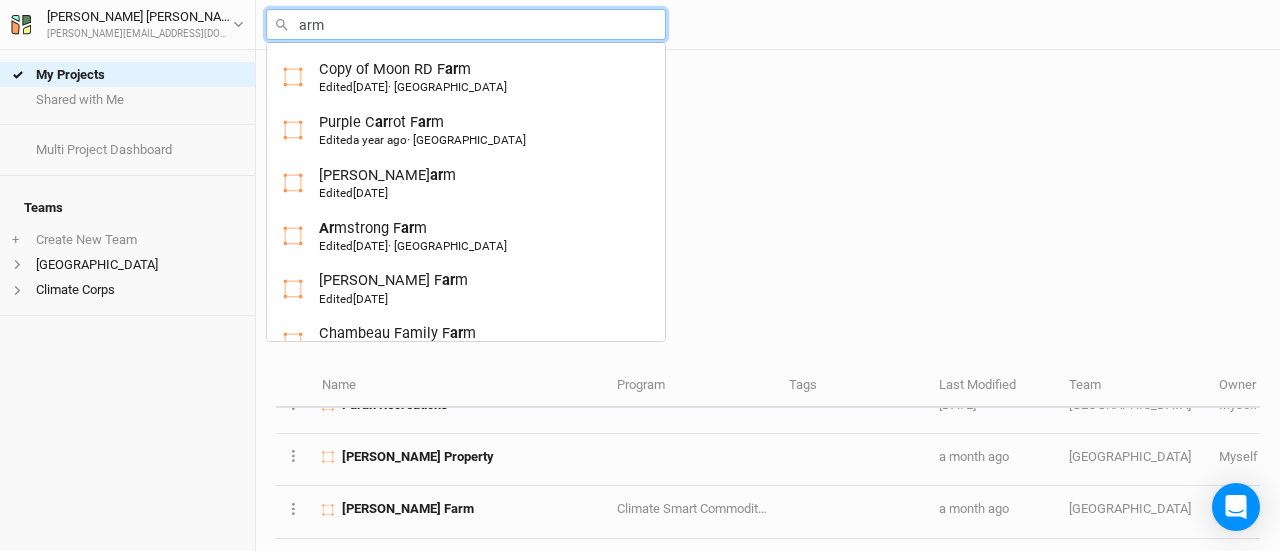 type on "arms" 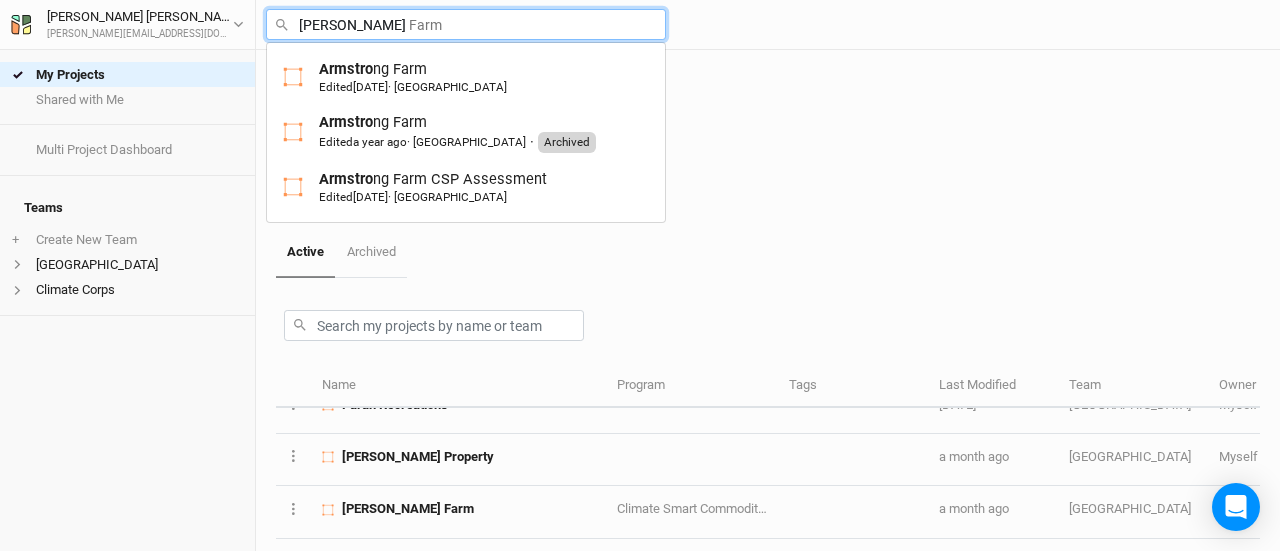 type on "[PERSON_NAME]" 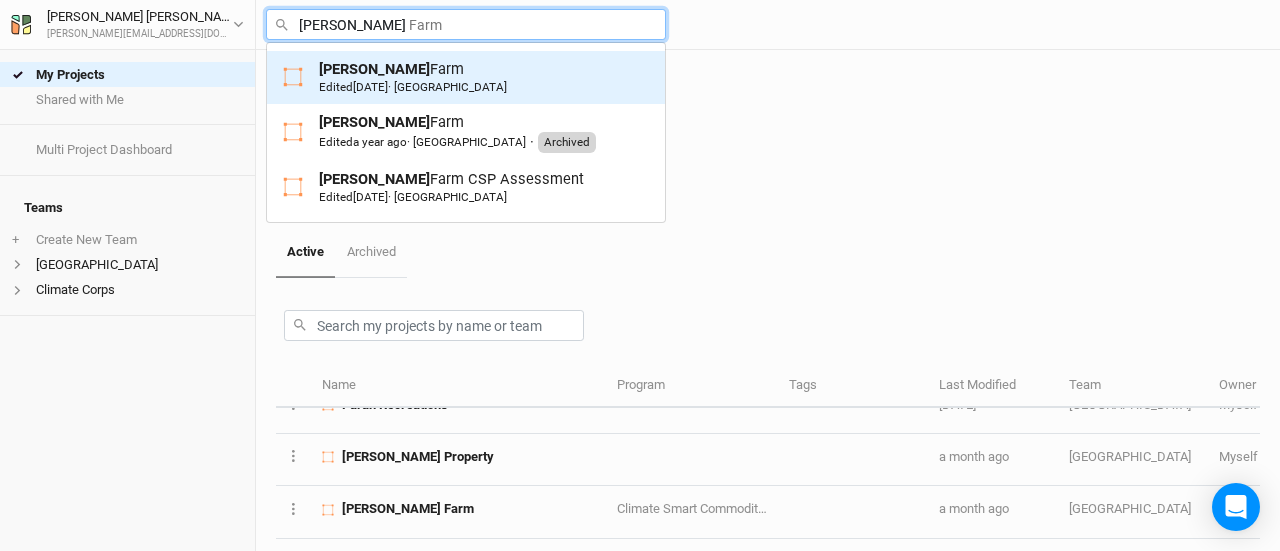 click on "Edited  [DATE]  · [GEOGRAPHIC_DATA]" at bounding box center (413, 87) 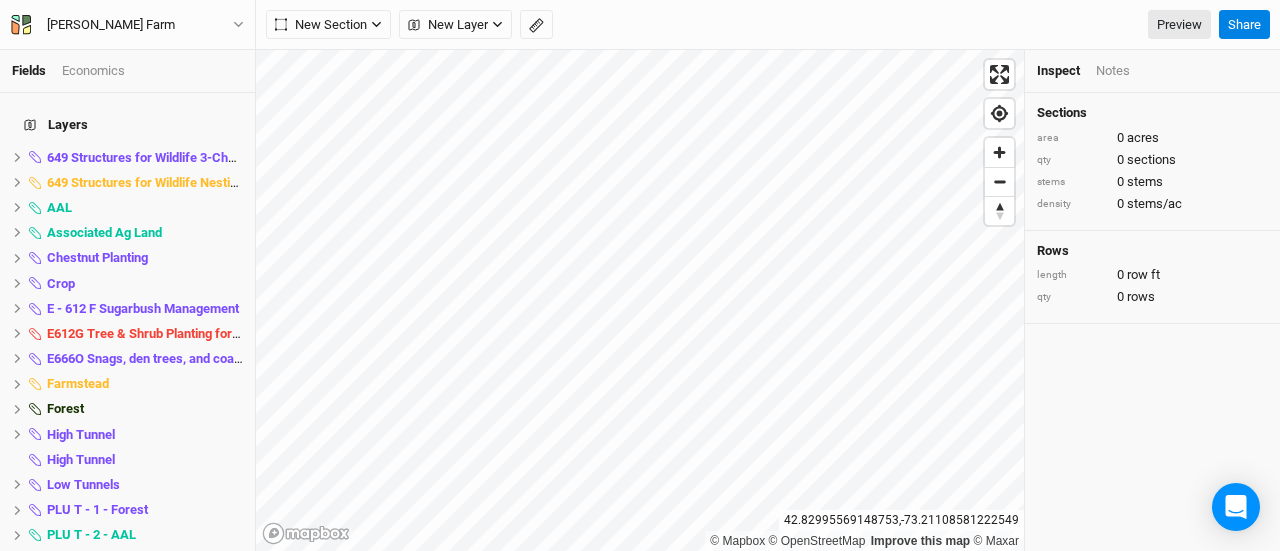 click on "Fields Economics Layers 649 Structures for Wildlife 3-Chamber Bat House hide 649 Structures for Wildlife Nesting Box, Small, with wood pole hide AAL hide Associated Ag Land hide Chestnut Planting hide Crop hide E - 612 F Sugarbush Management hide E612G Tree & Shrub Planting for Wildlife Food hide E666O Snags, den trees, and coarse woody debris for wildlife habitat hide Farmstead hide Forest hide High Tunnel hide High Tunnel hide Low Tunnels hide PLU T - 1 - Forest hide PLU T - 2 - AAL hide PLU T - 3 - Farmstead hide PLU T - 4 - AAL hide PLU T - 5 - Farmstead hide PLU T - 6 - [GEOGRAPHIC_DATA] hide PLU T - 7 - Forest hide Farm Boundary hide Field Boundaries hide Soil Boundaries (US) show Suitability hide Base Layer [PERSON_NAME] Farm Back Project Settings User settings Imperial Metric Keyboard Shortcuts Log out New Section Grid Line Keyline Beta Upload New Layer Custom Contours Roads Utilities Headlands Ridges Valleys Piping Fences Ponds Buildings CLU Boundaries ([GEOGRAPHIC_DATA]) Preview Share © Mapbox       ," at bounding box center [640, 275] 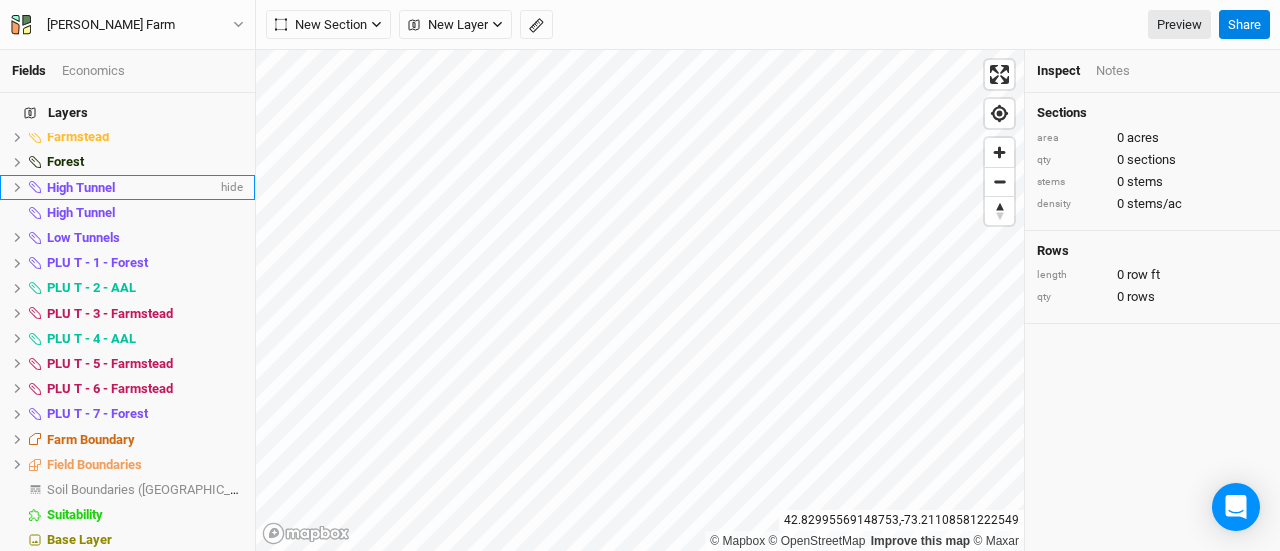 scroll, scrollTop: 0, scrollLeft: 0, axis: both 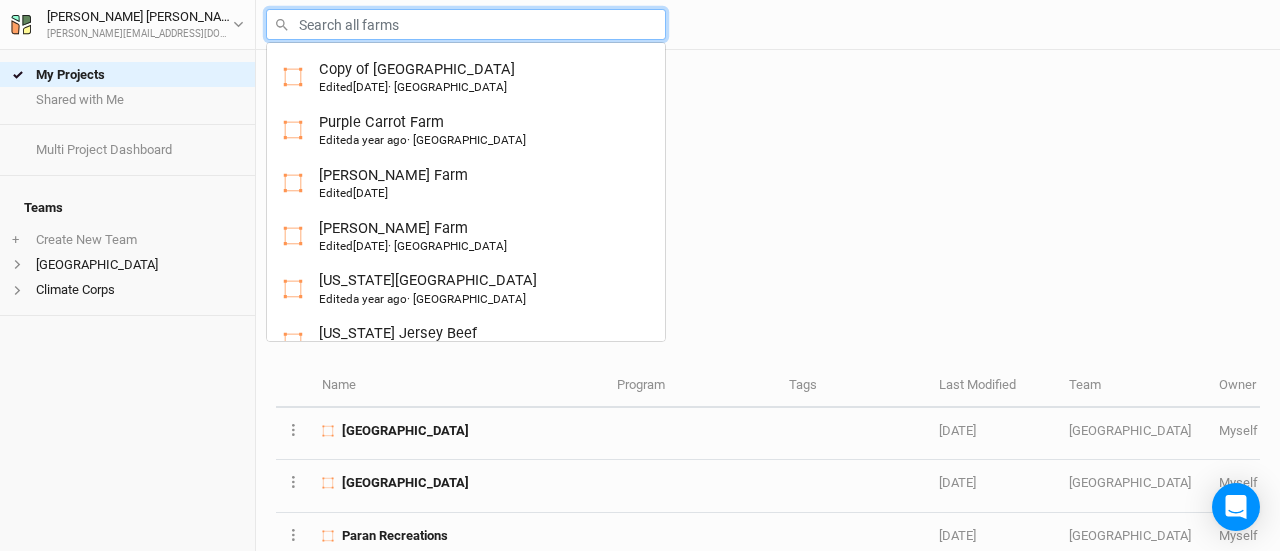 click at bounding box center (466, 24) 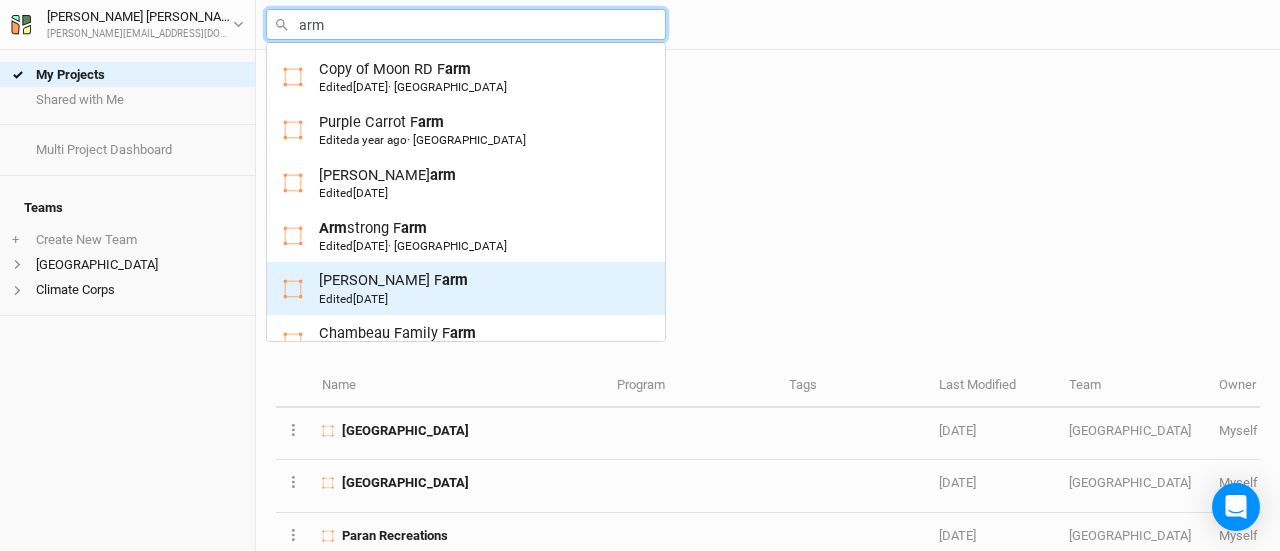 type on "arms" 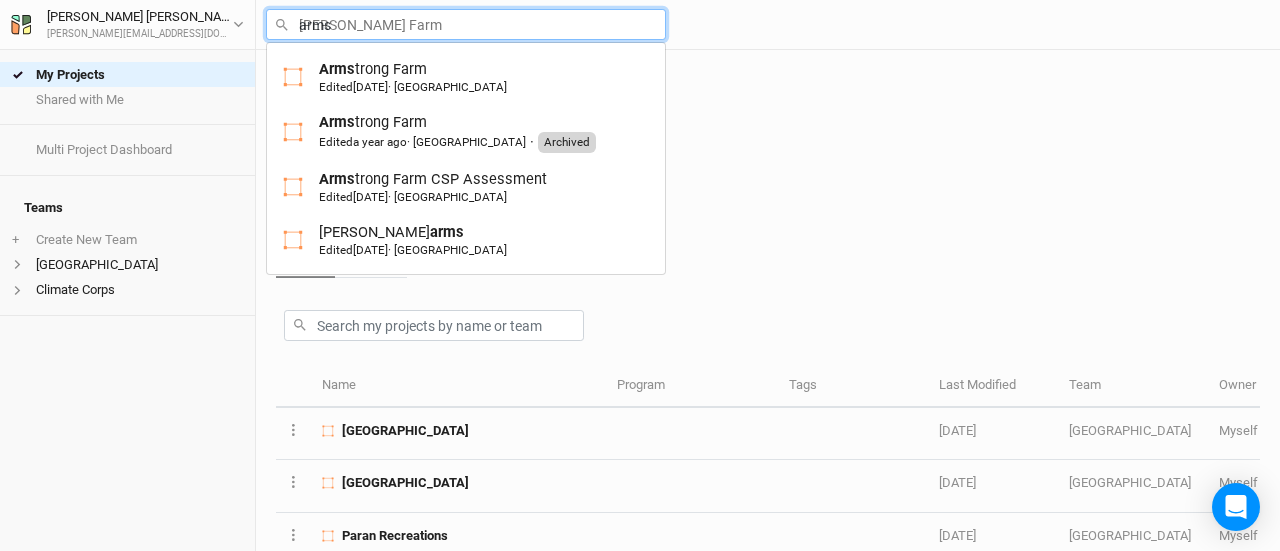 type on "armst" 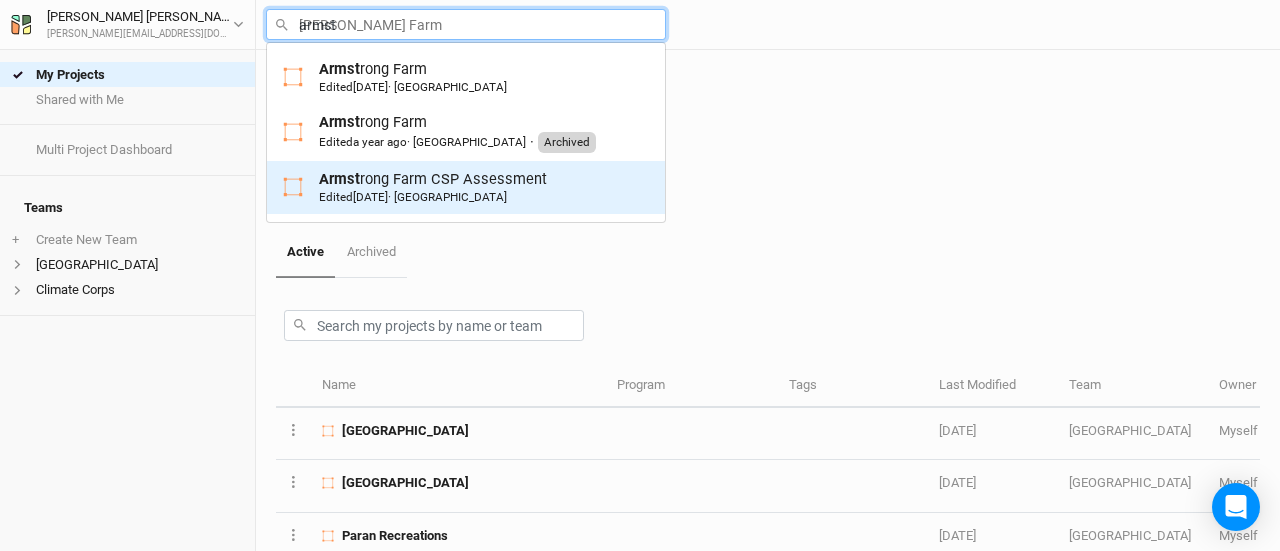 click on "Edited  [DATE]  · [GEOGRAPHIC_DATA]" at bounding box center (413, 197) 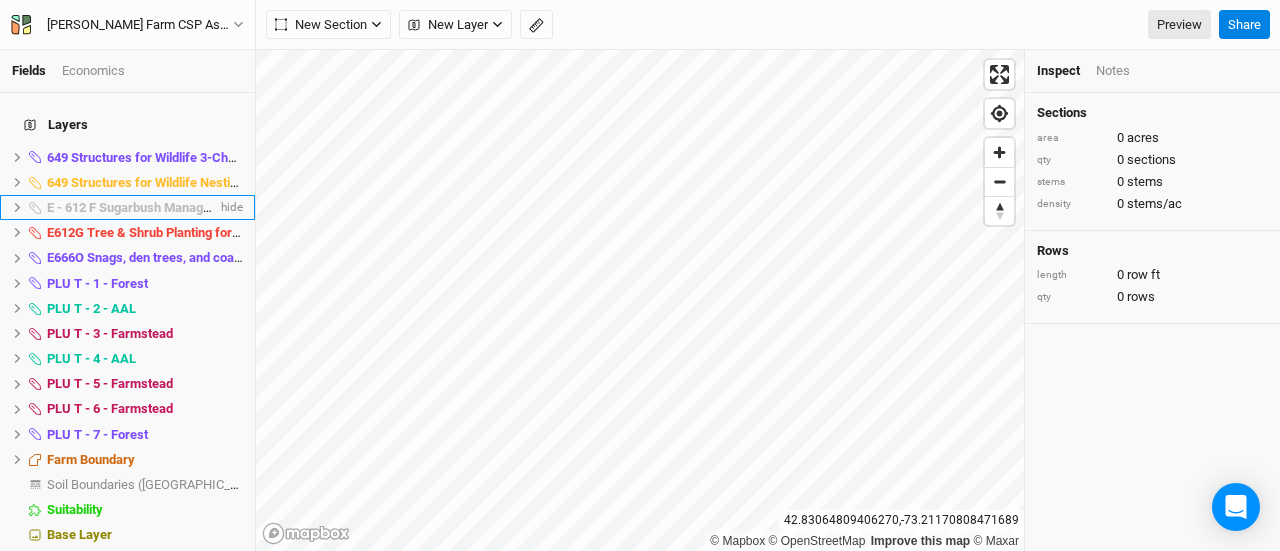click on "E - 612 F Sugarbush Management" at bounding box center [143, 207] 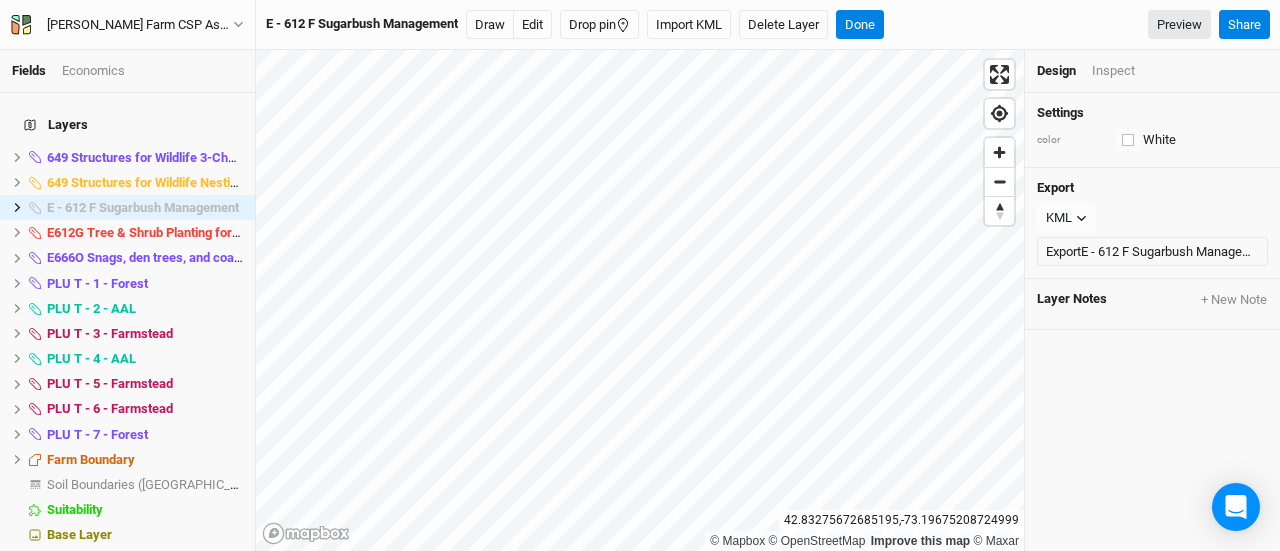 click on "Inspect" at bounding box center [1113, 71] 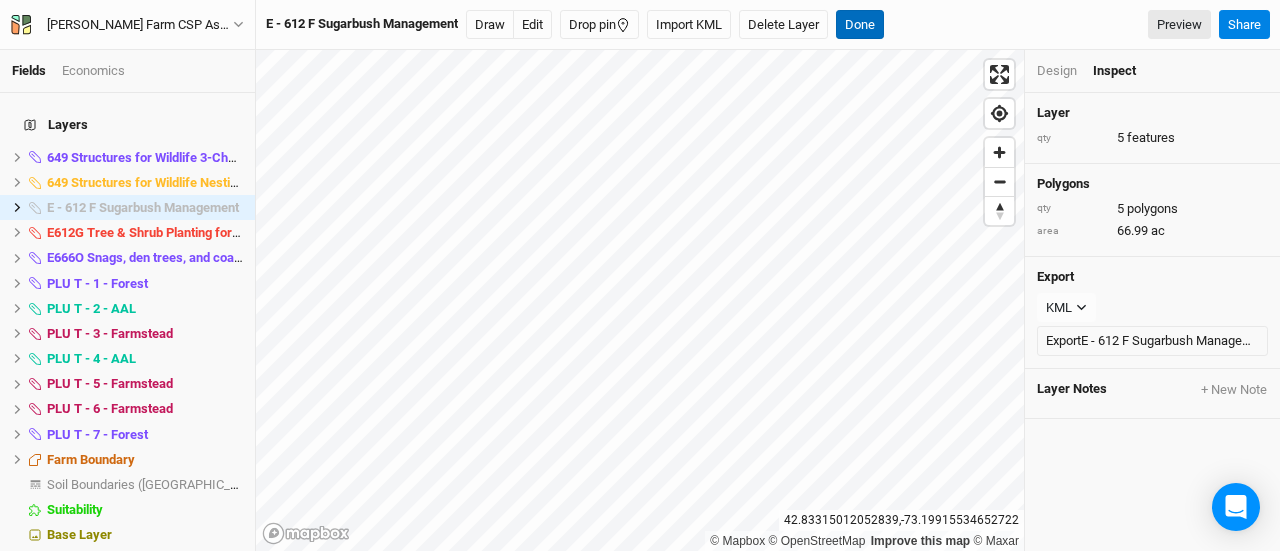 click on "Done" at bounding box center (860, 25) 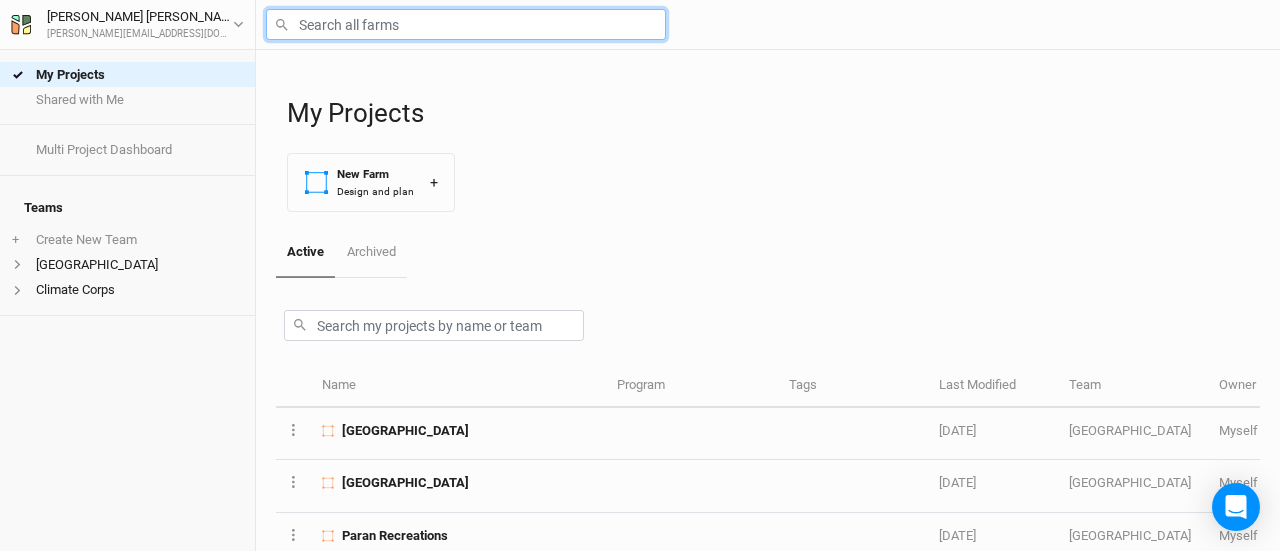 click at bounding box center [466, 24] 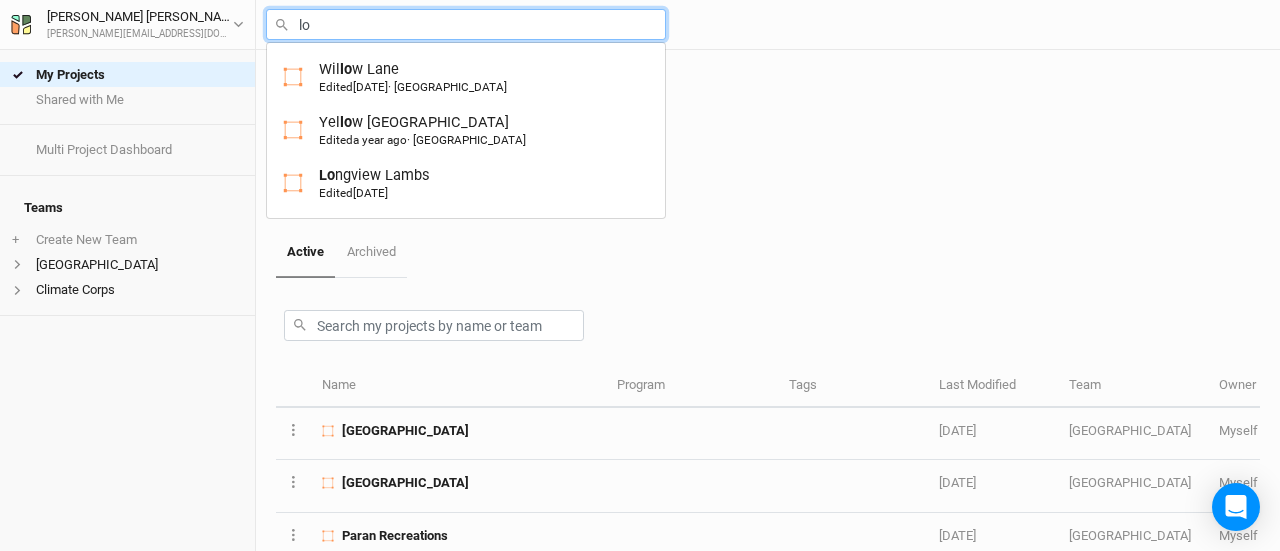 type on "lon" 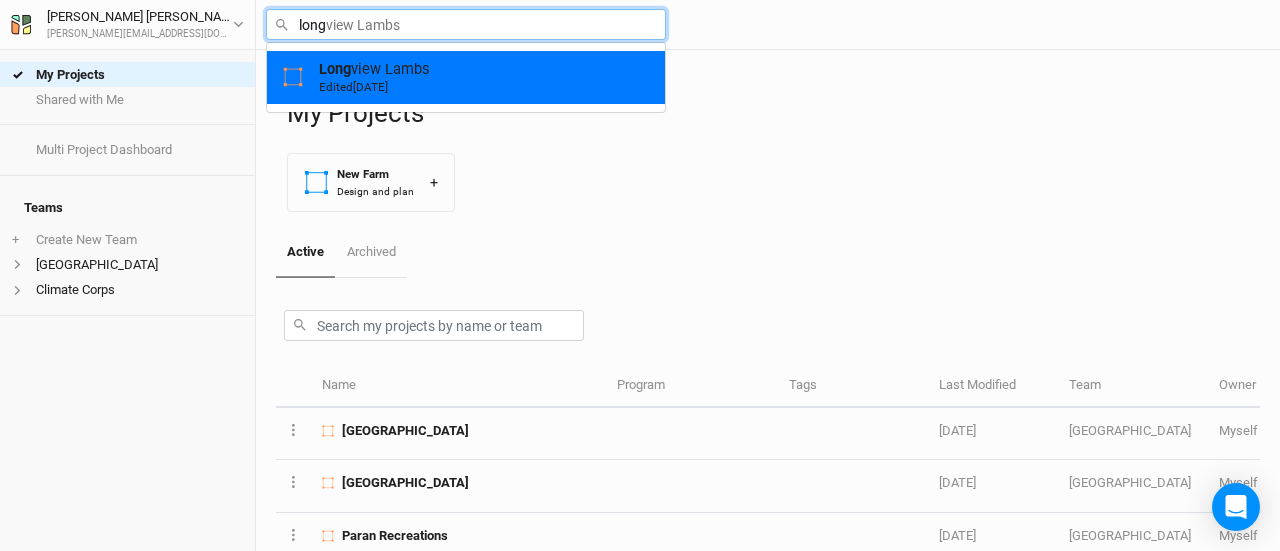type on "Longview Lambs" 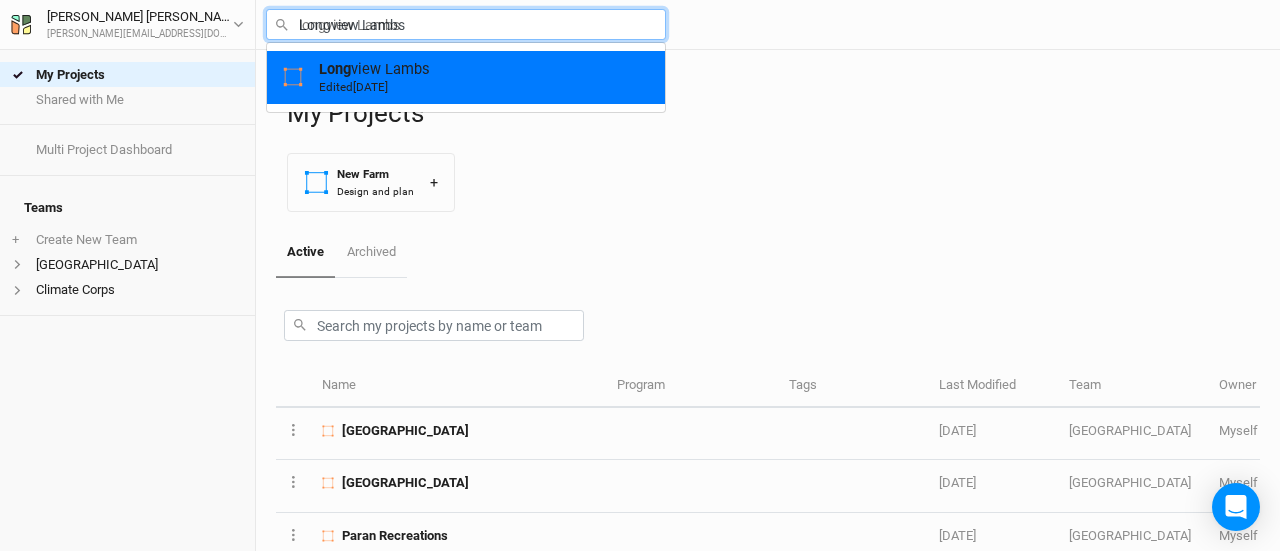 type 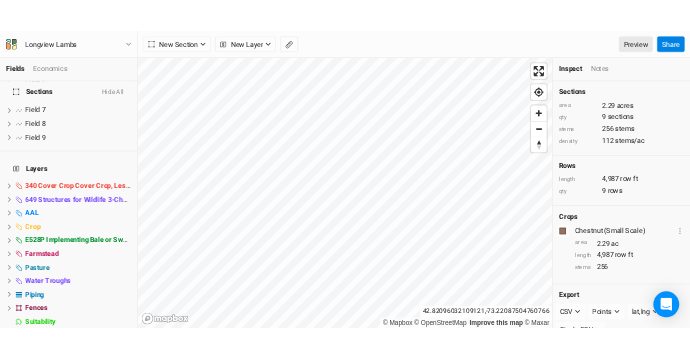 scroll, scrollTop: 251, scrollLeft: 0, axis: vertical 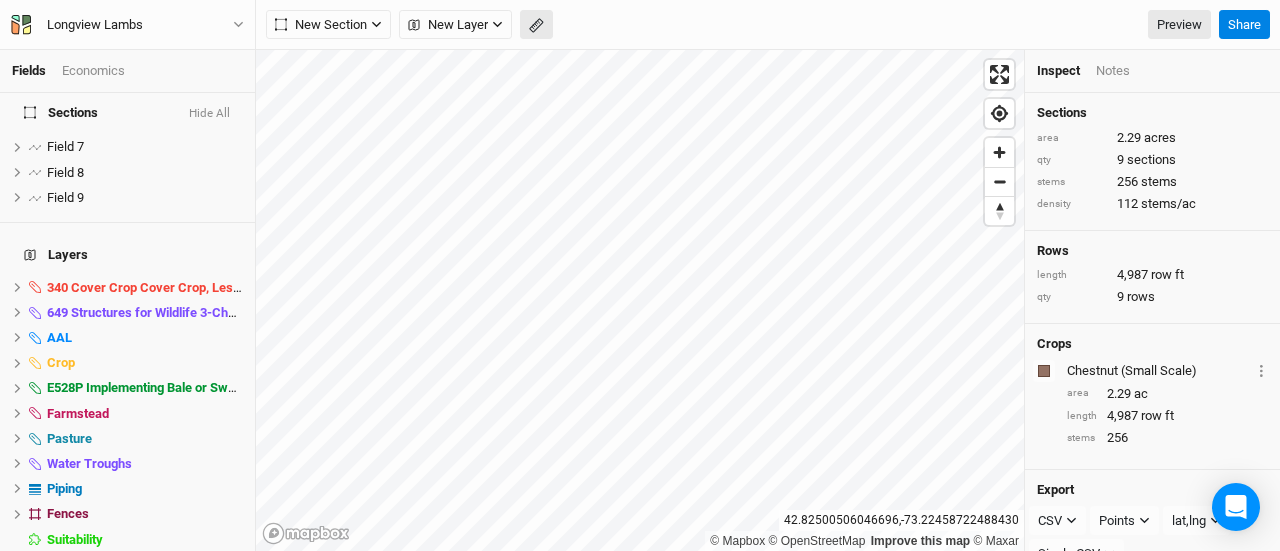 click 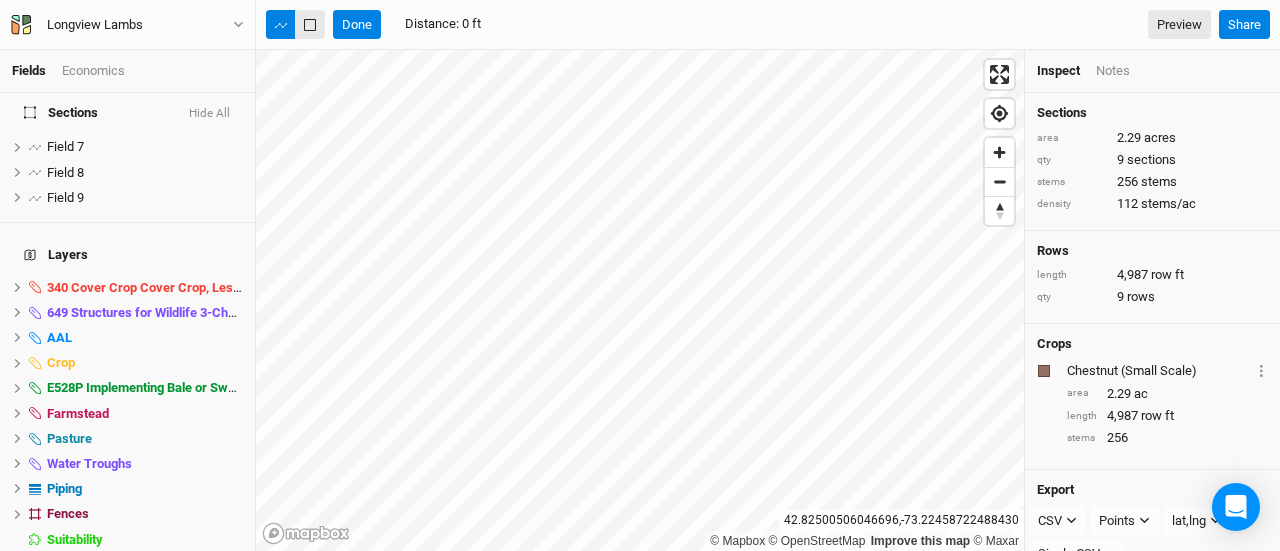 click 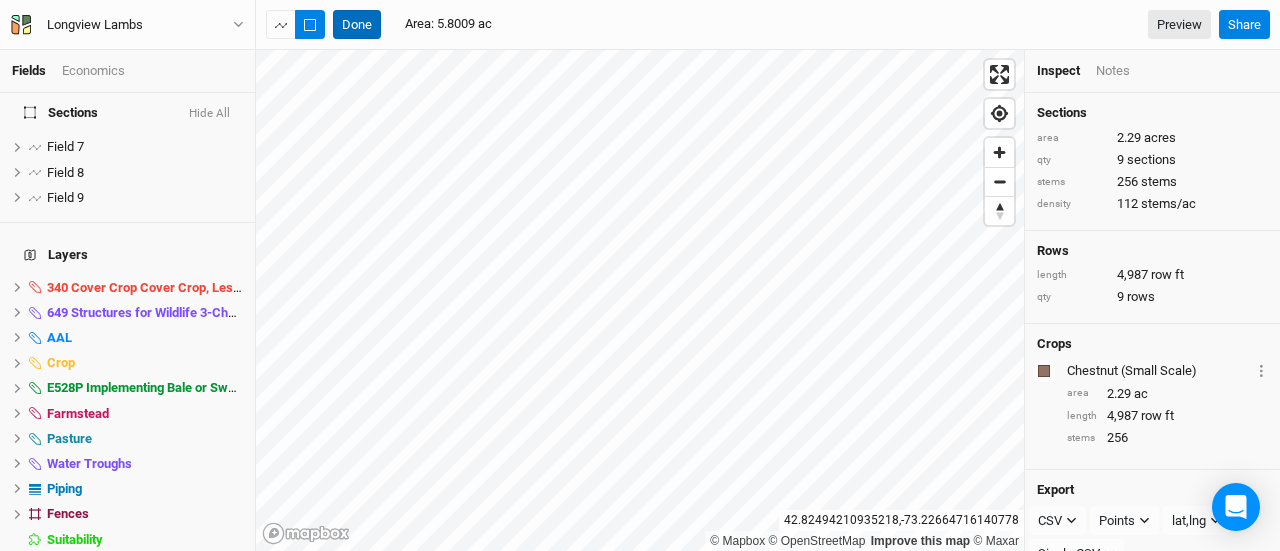 click on "Done" at bounding box center [357, 25] 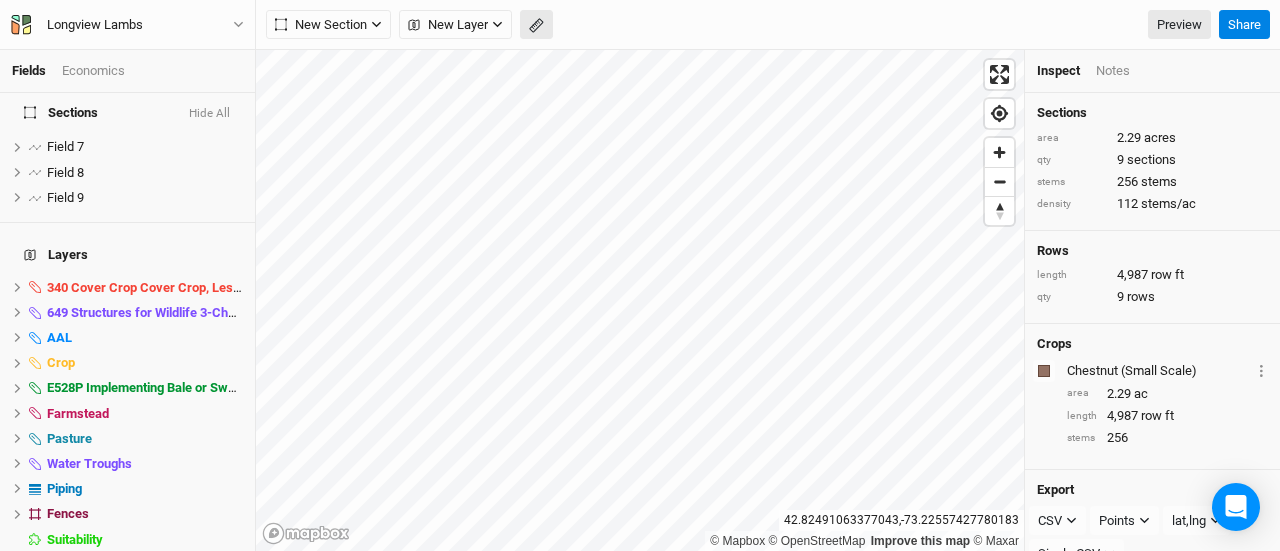 click 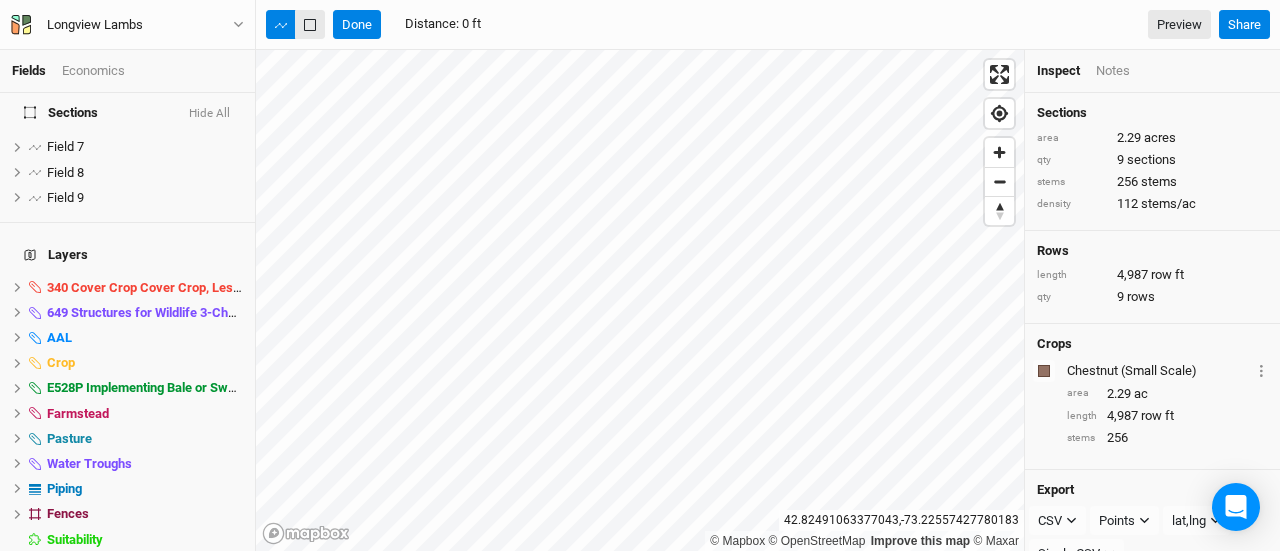 click 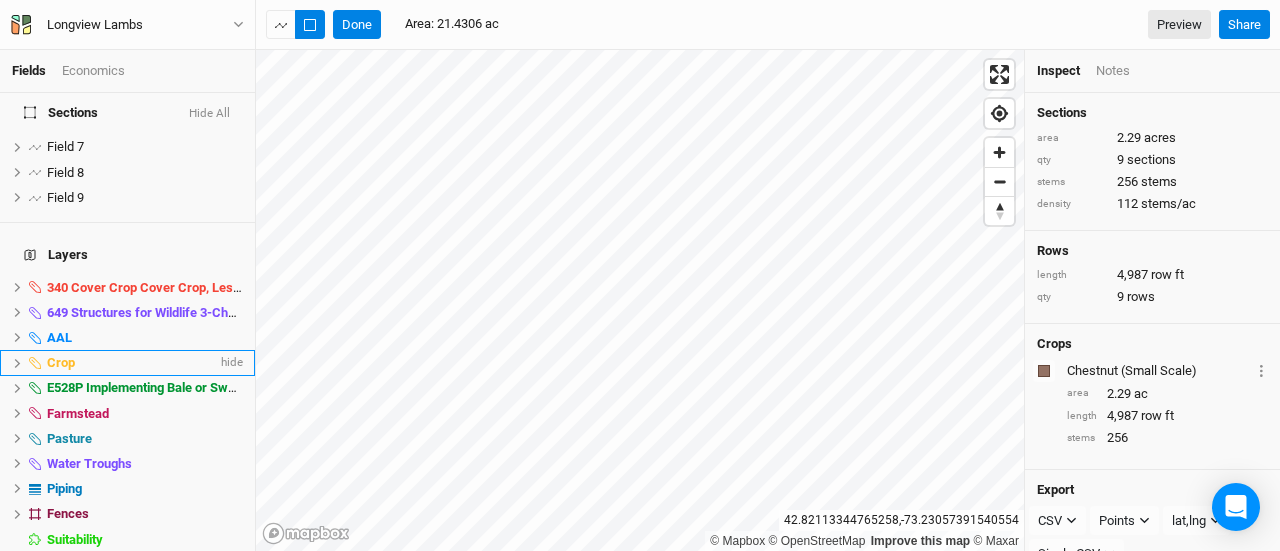 click on "Crop hide" at bounding box center [127, 362] 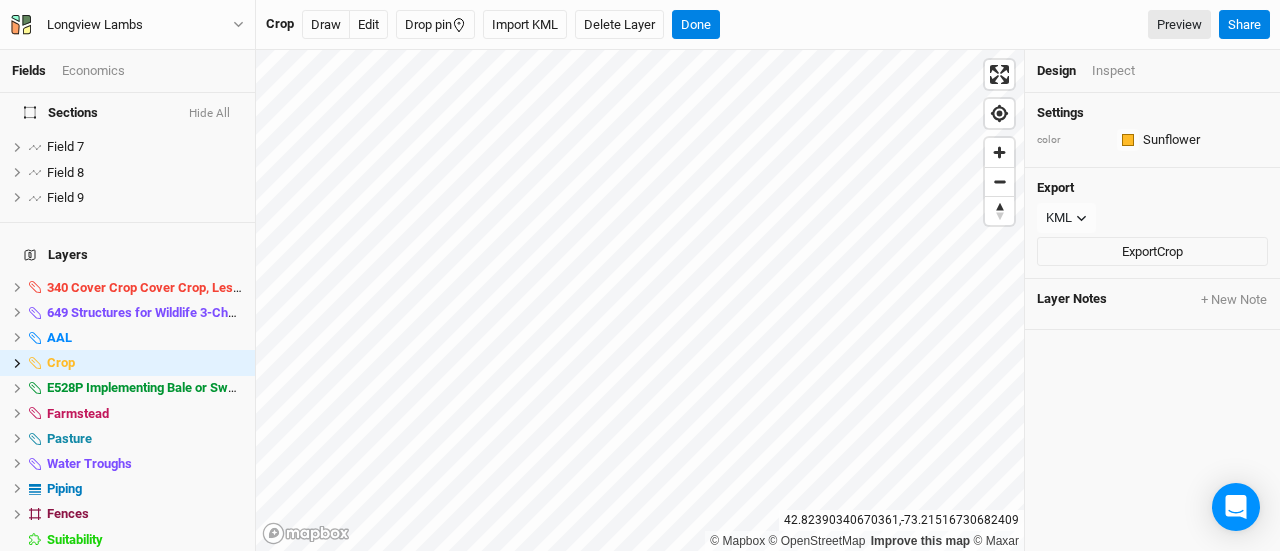 click on "Inspect" at bounding box center [1113, 71] 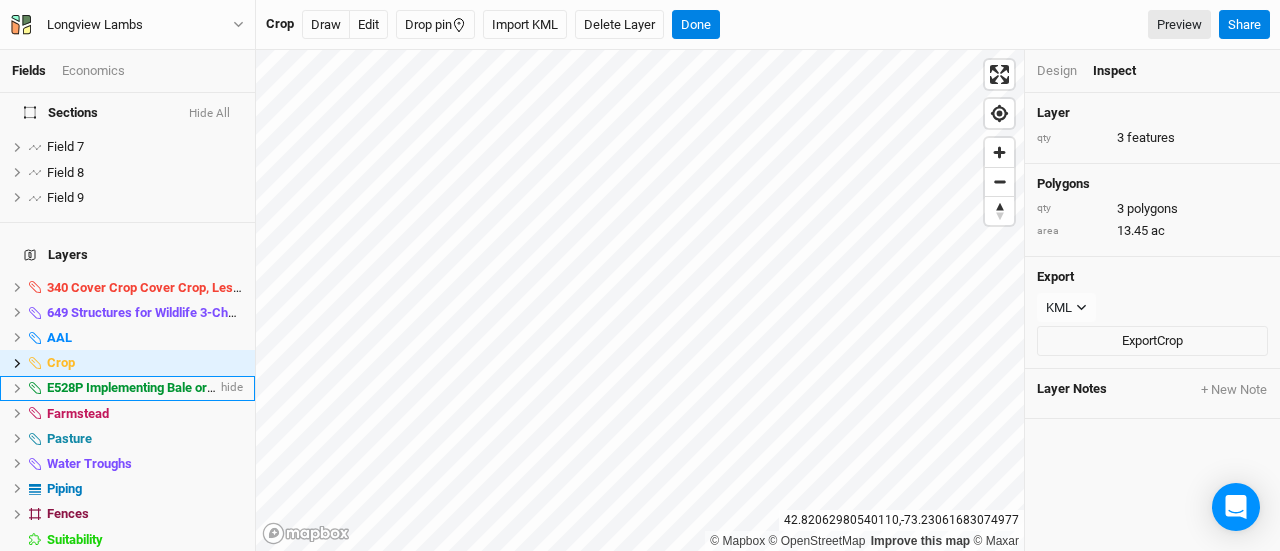 click on "E528P Implementing Bale or Swath Grazing to increase organic matter and reduce nutrients in surface water (Bale Grazing)" at bounding box center (399, 387) 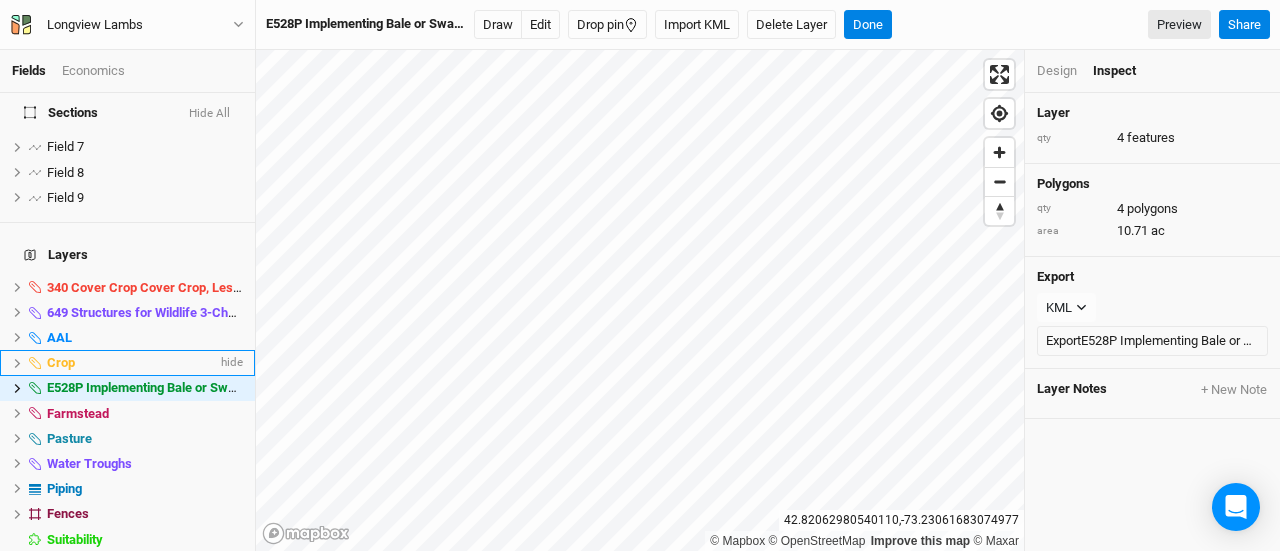 click on "Crop" at bounding box center (132, 363) 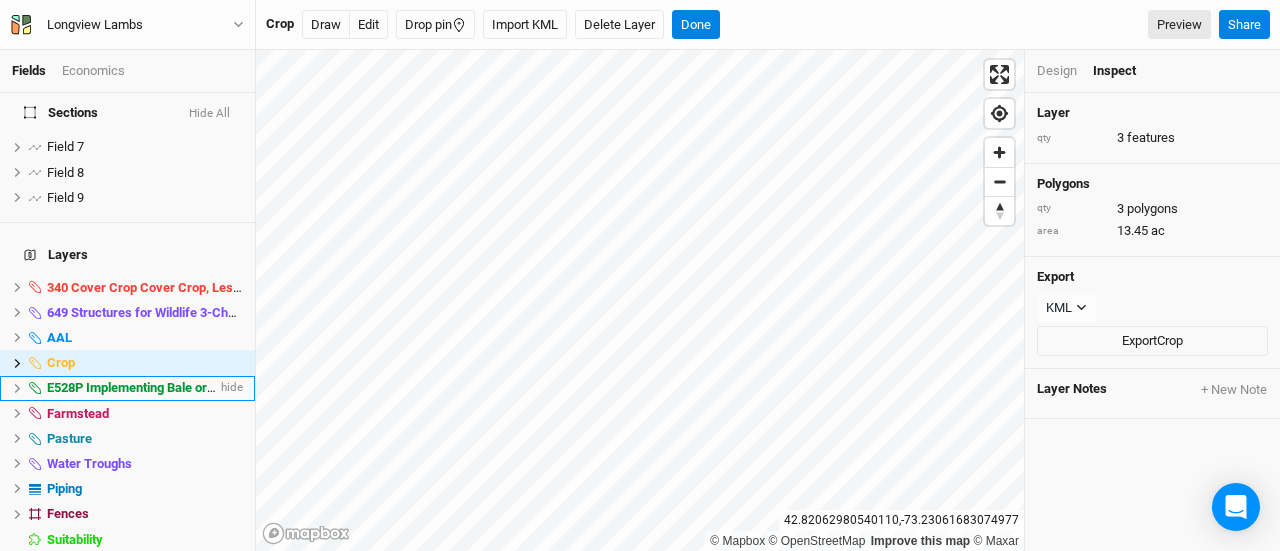 click on "E528P Implementing Bale or Swath Grazing to increase organic matter and reduce nutrients in surface water (Bale Grazing)" at bounding box center [399, 387] 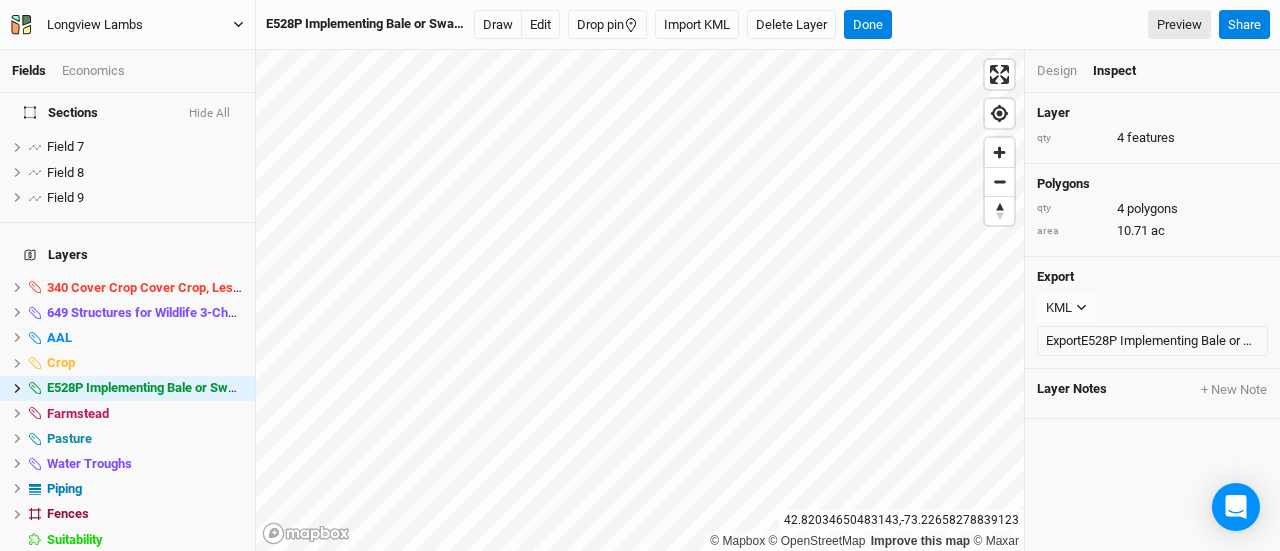click on "Longview Lambs" at bounding box center (95, 25) 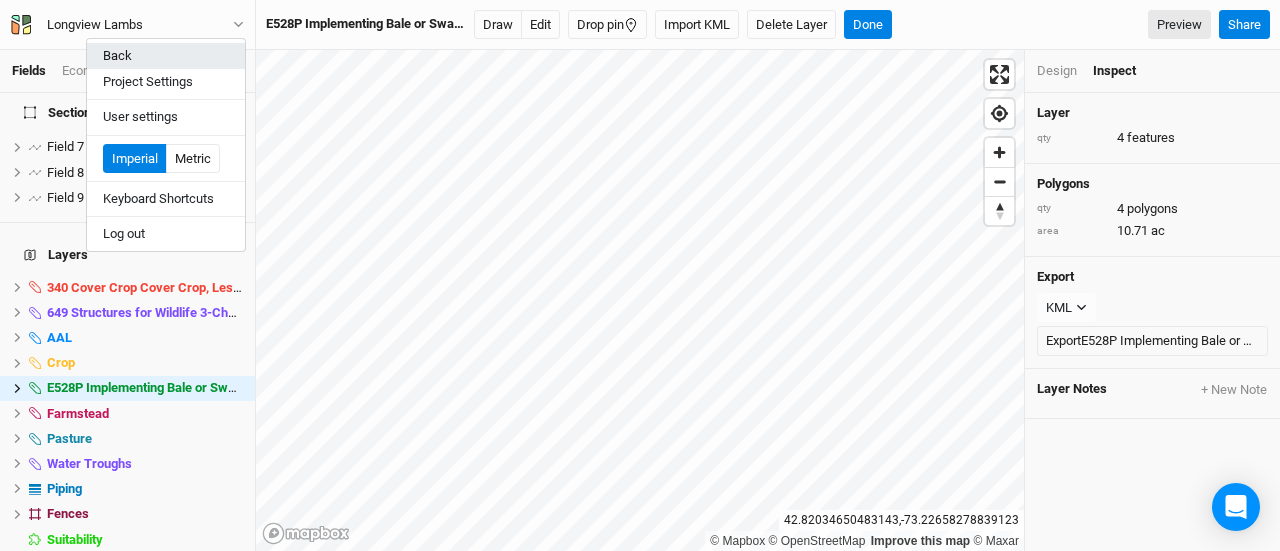 click on "Back" at bounding box center [166, 56] 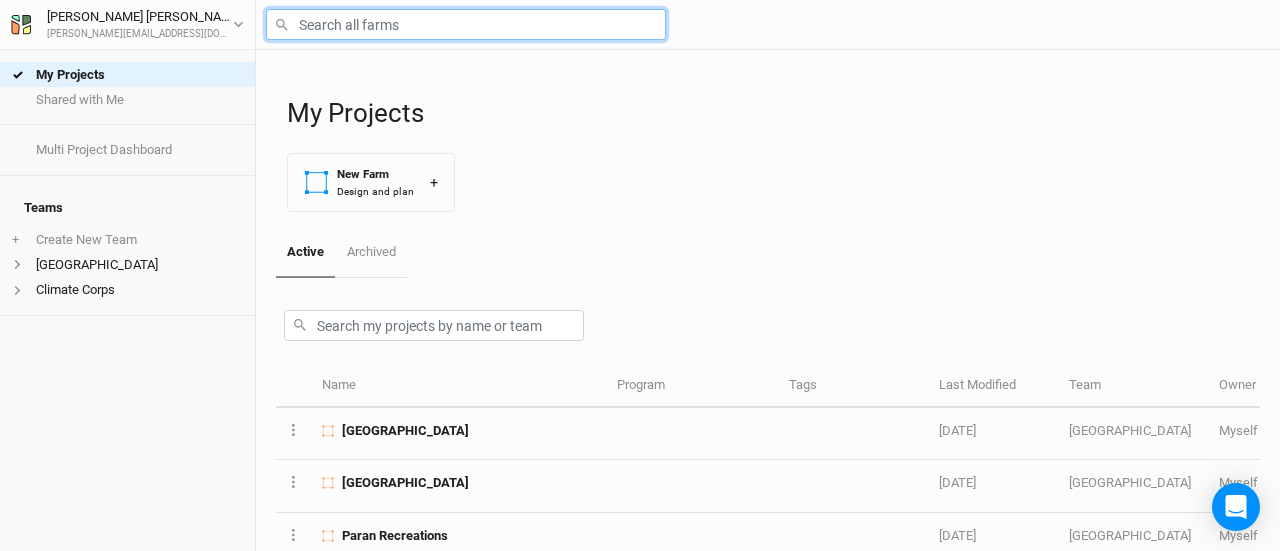click at bounding box center (466, 24) 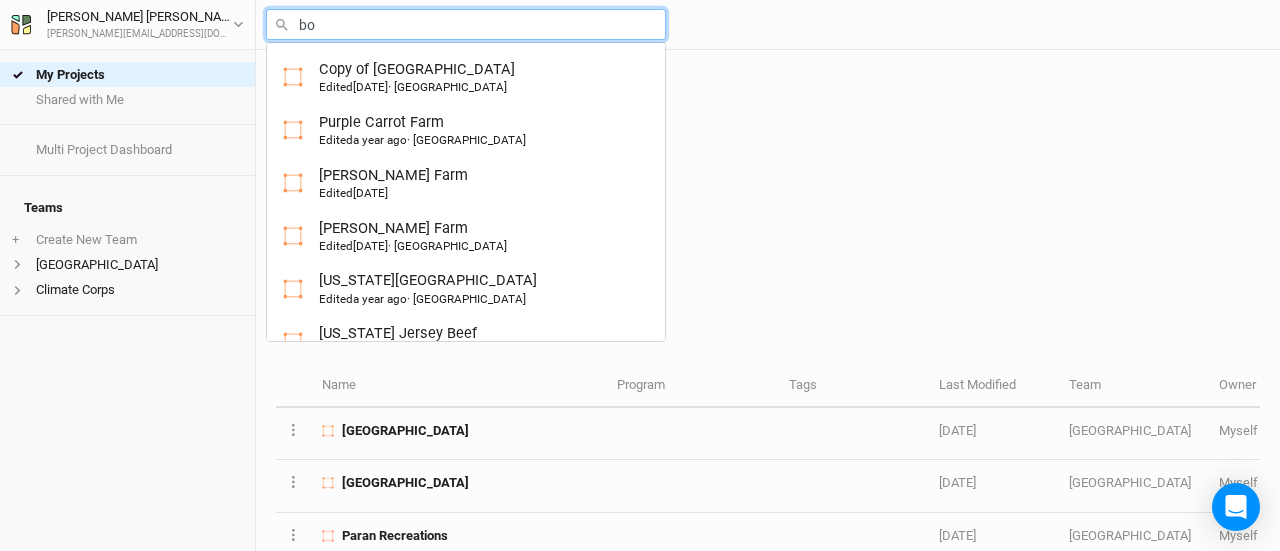 type on "[PERSON_NAME]" 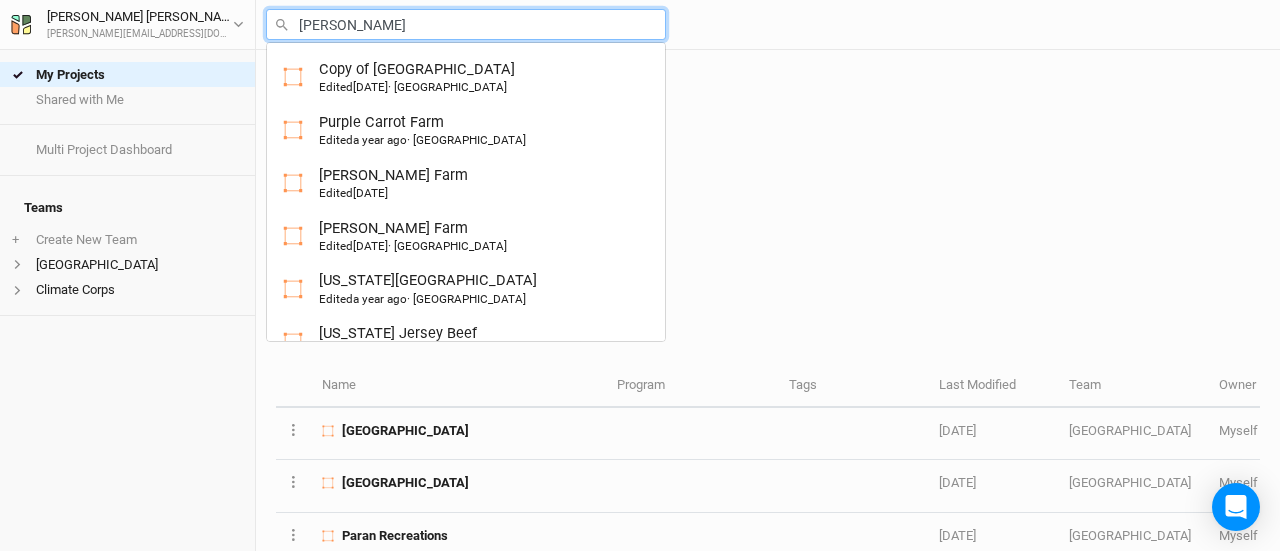 type on "bobolink Farm" 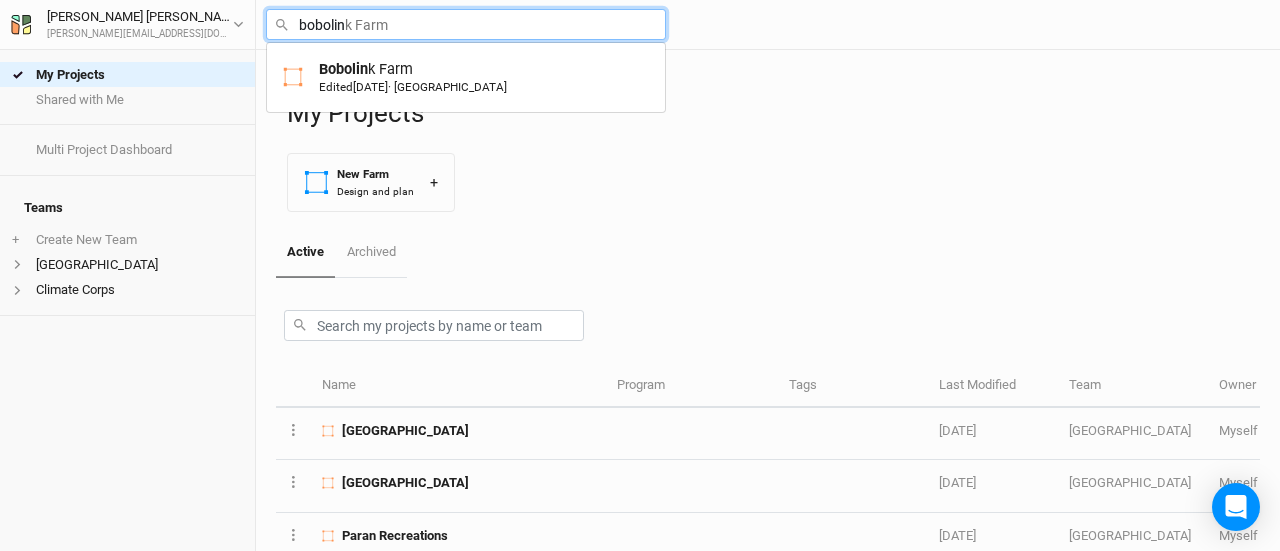type on "bobolink" 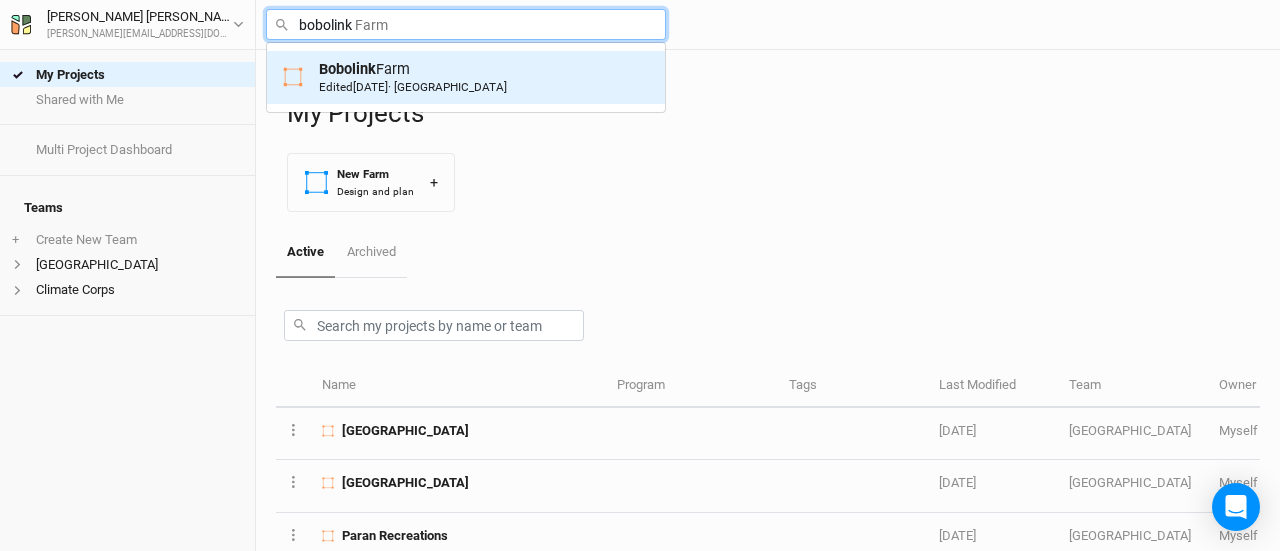 click on "Edited  [DATE]  · [GEOGRAPHIC_DATA]" at bounding box center [413, 87] 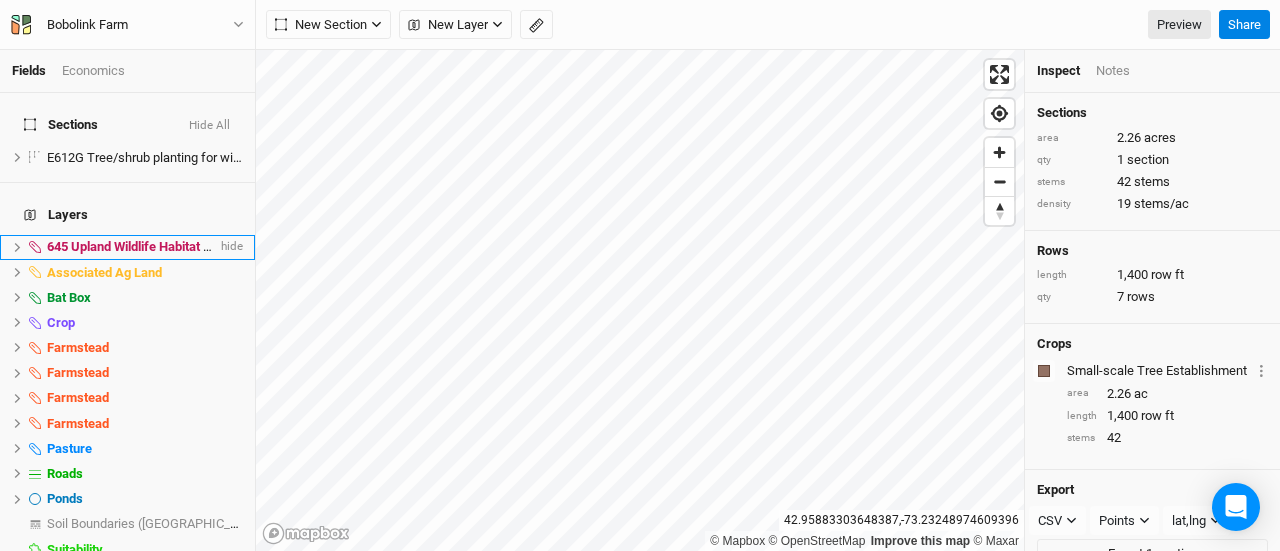 click on "645 Upland Wildlife Habitat Management Delayed Mowing on Hay Fields to Meet Life History Requirements" at bounding box center (350, 246) 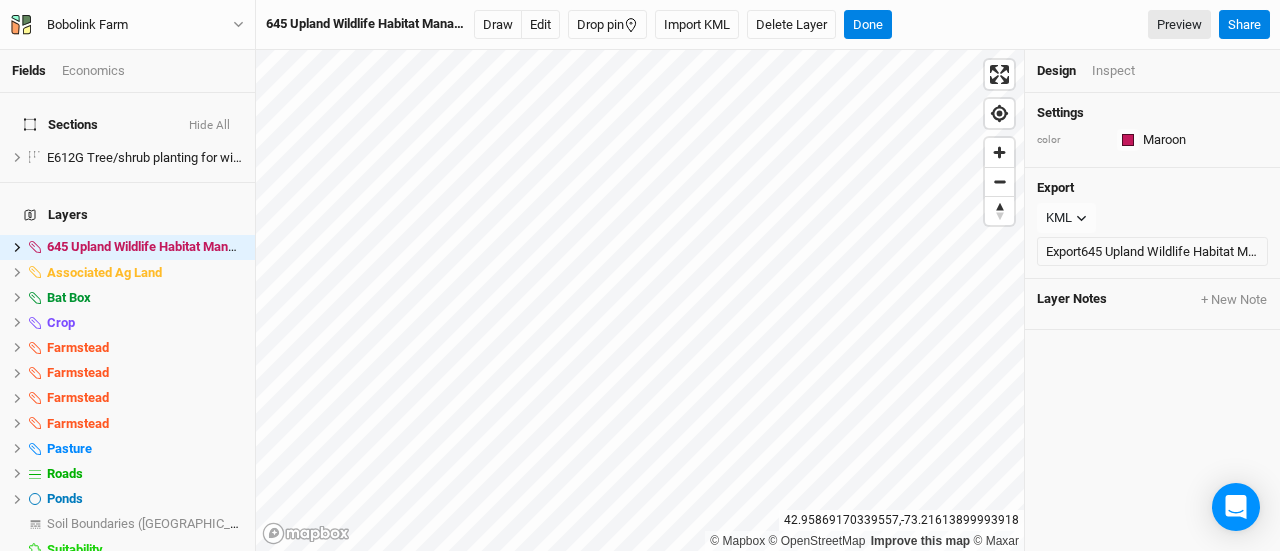 click on "Inspect" at bounding box center (1113, 71) 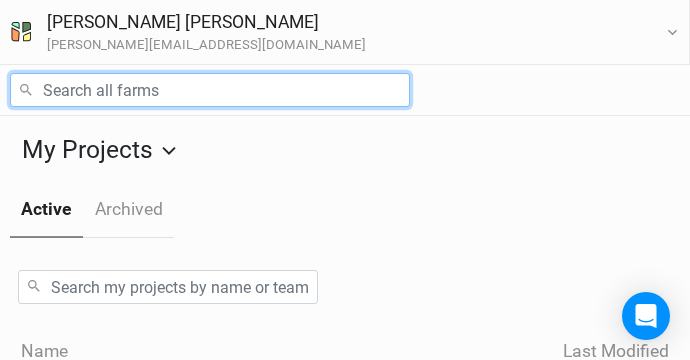click at bounding box center [210, 90] 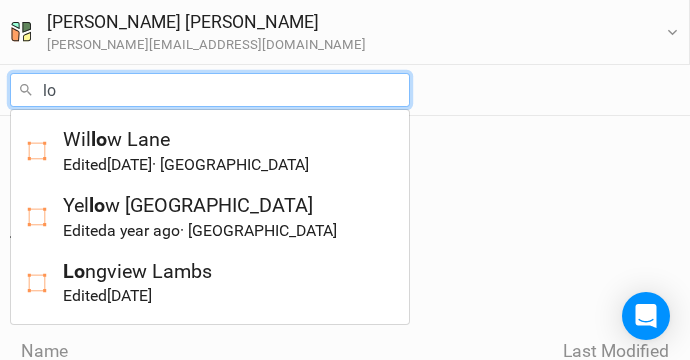 type on "lon" 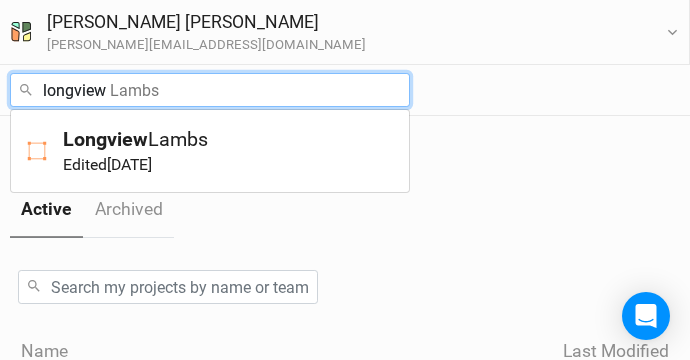 type on "Longview Lambs" 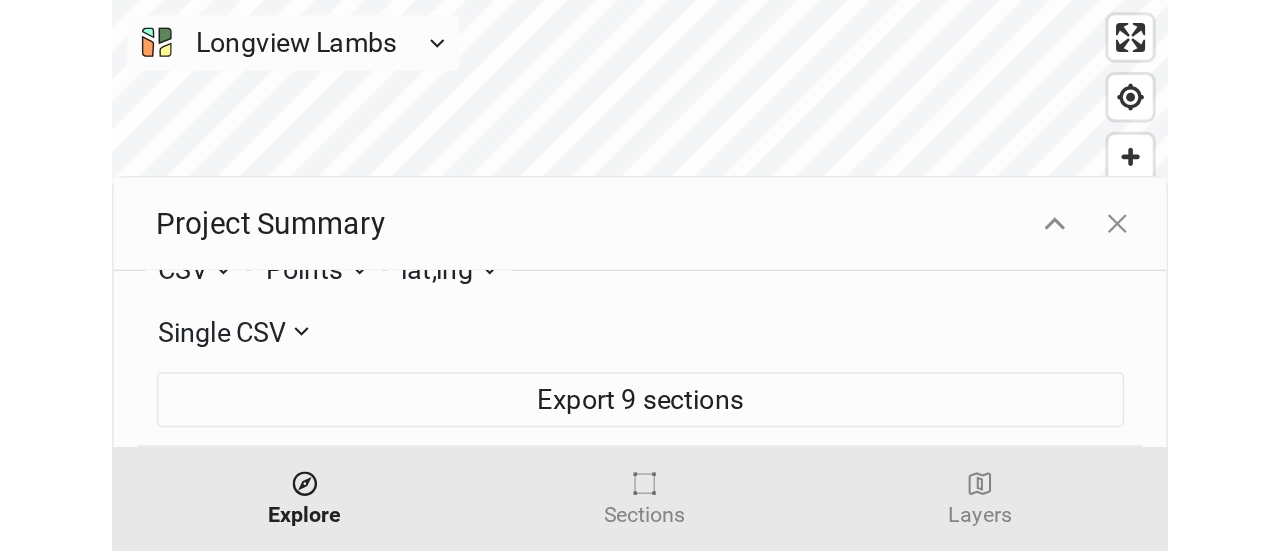 scroll, scrollTop: 442, scrollLeft: 0, axis: vertical 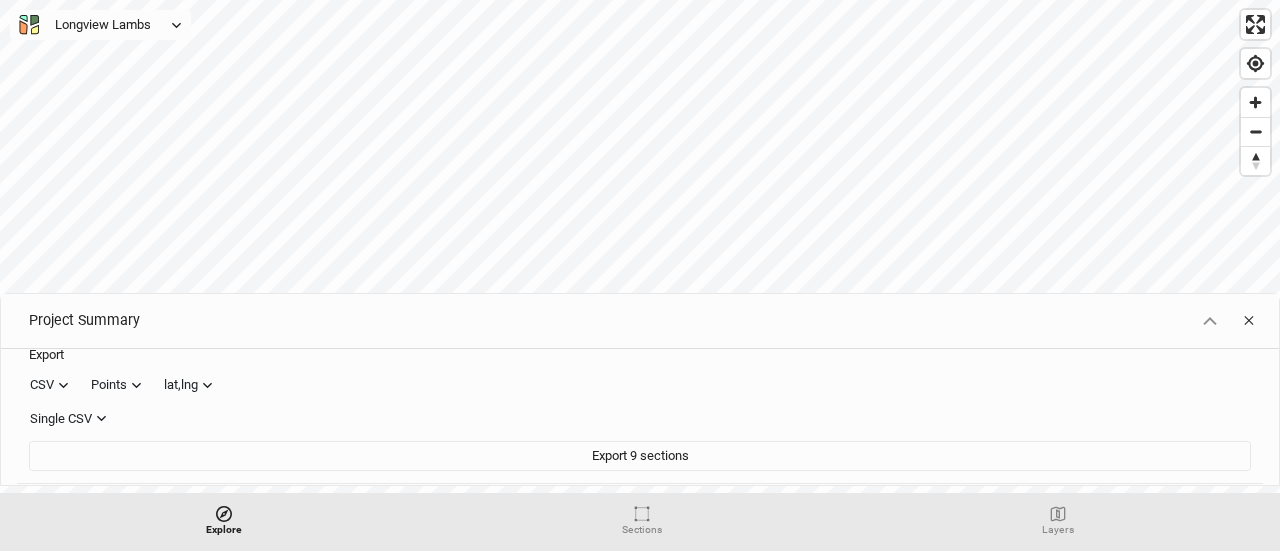 click on "✕" at bounding box center (1249, 321) 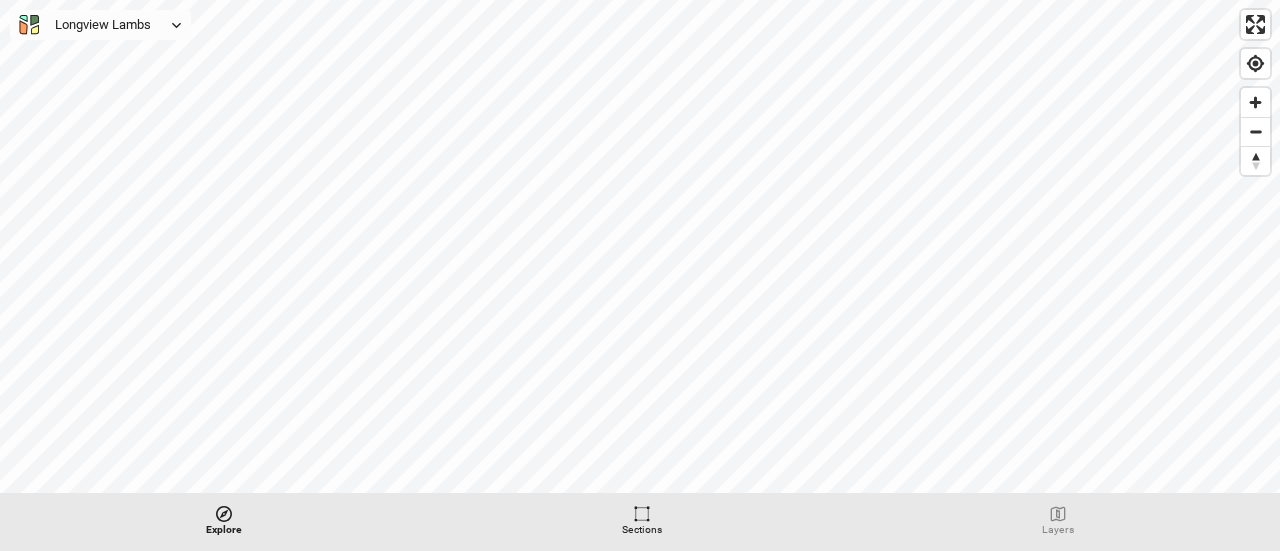 click 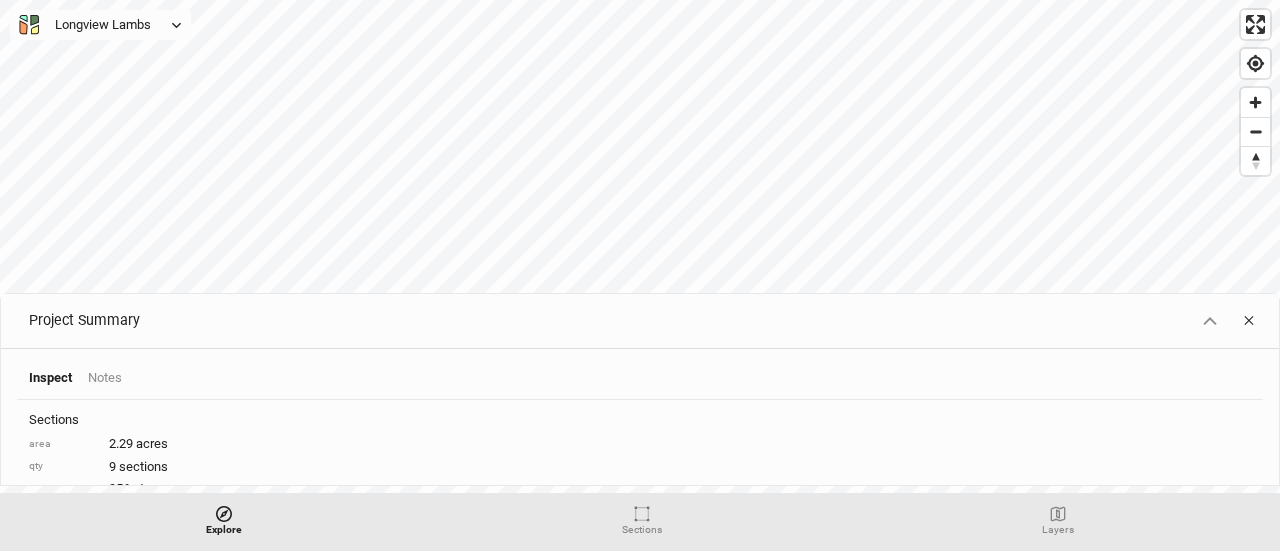 click on "✕" at bounding box center (1249, 321) 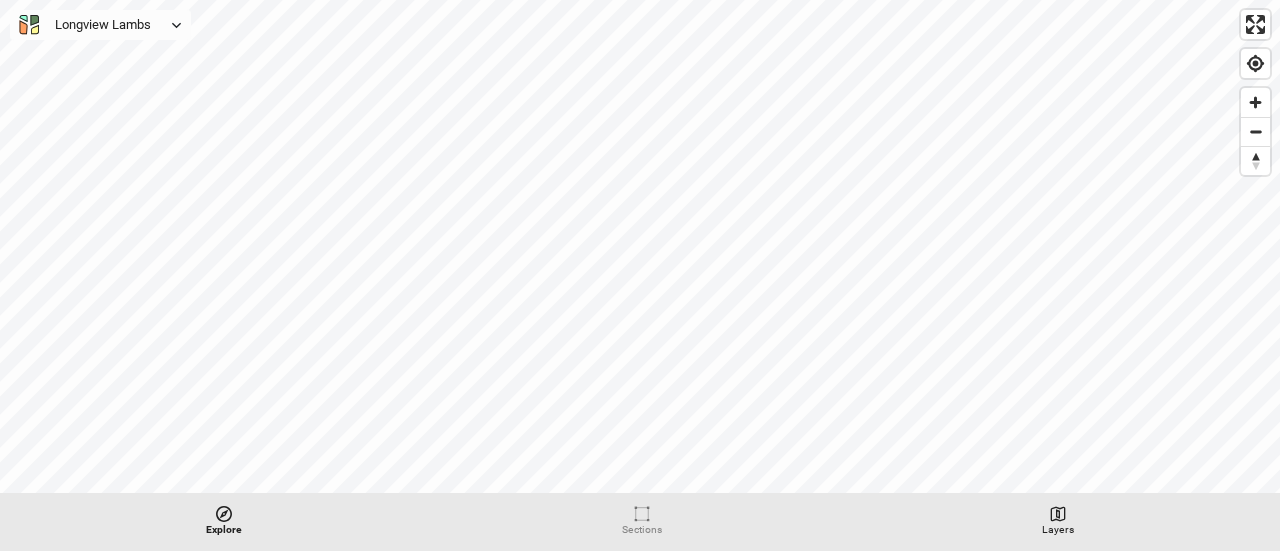 click on "Layers" at bounding box center [1058, 522] 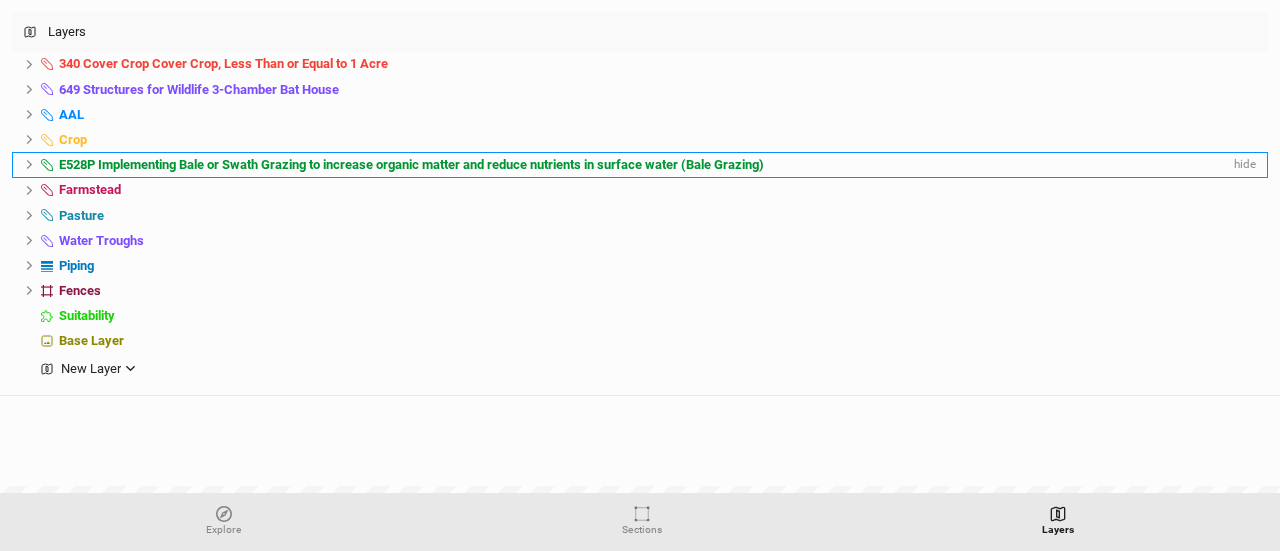 click on "E528P Implementing Bale or Swath Grazing to increase organic matter and reduce nutrients in surface water (Bale Grazing)" at bounding box center (411, 164) 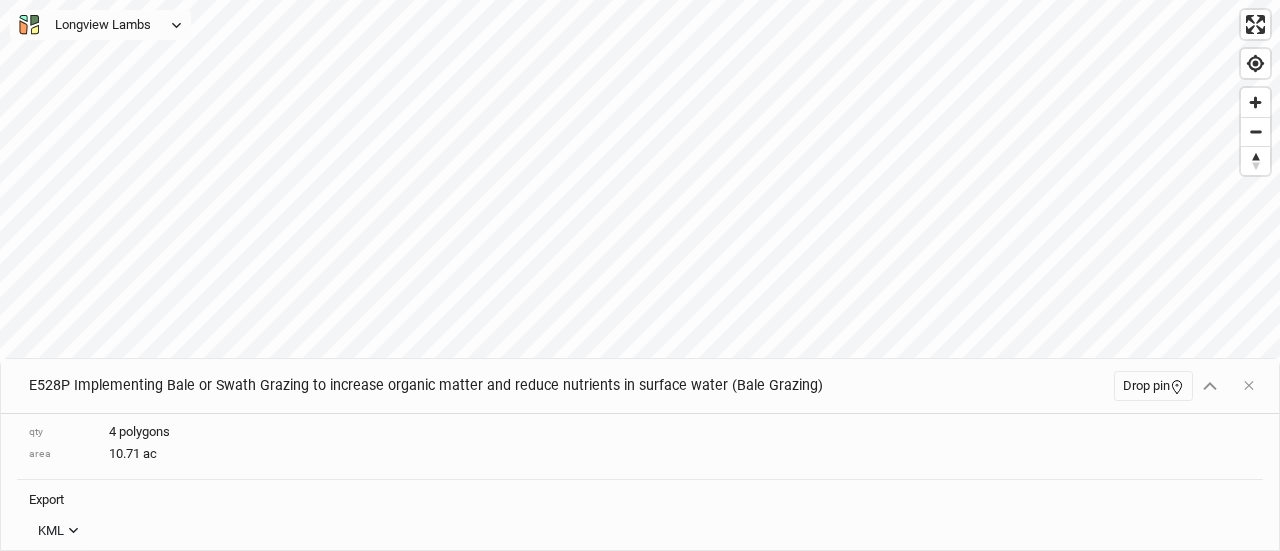 scroll, scrollTop: 102, scrollLeft: 0, axis: vertical 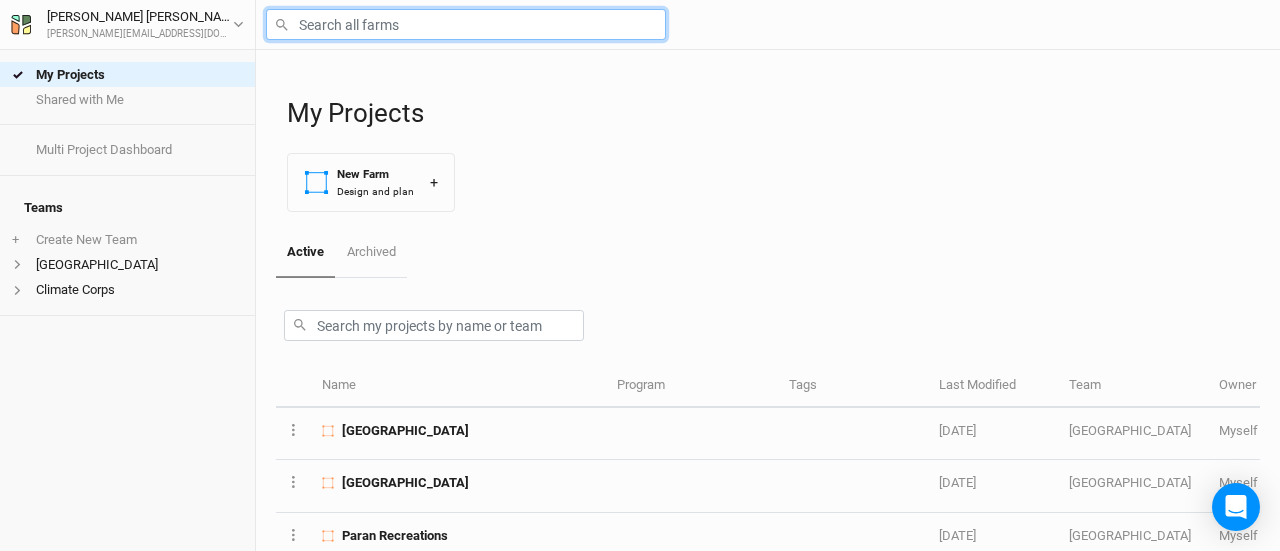 click at bounding box center (466, 24) 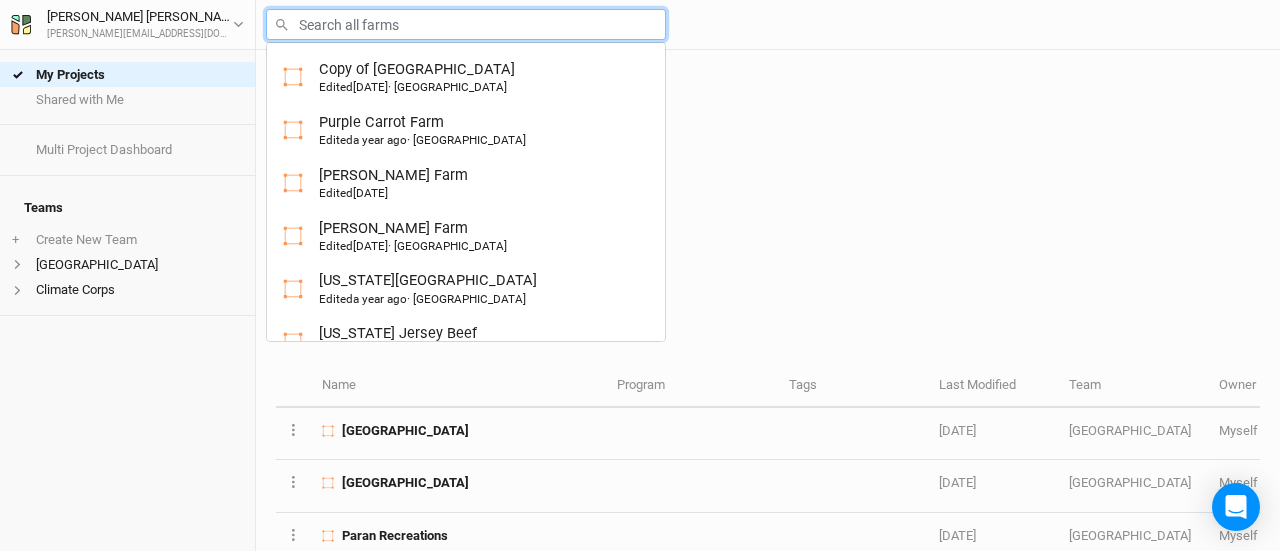 type on "c" 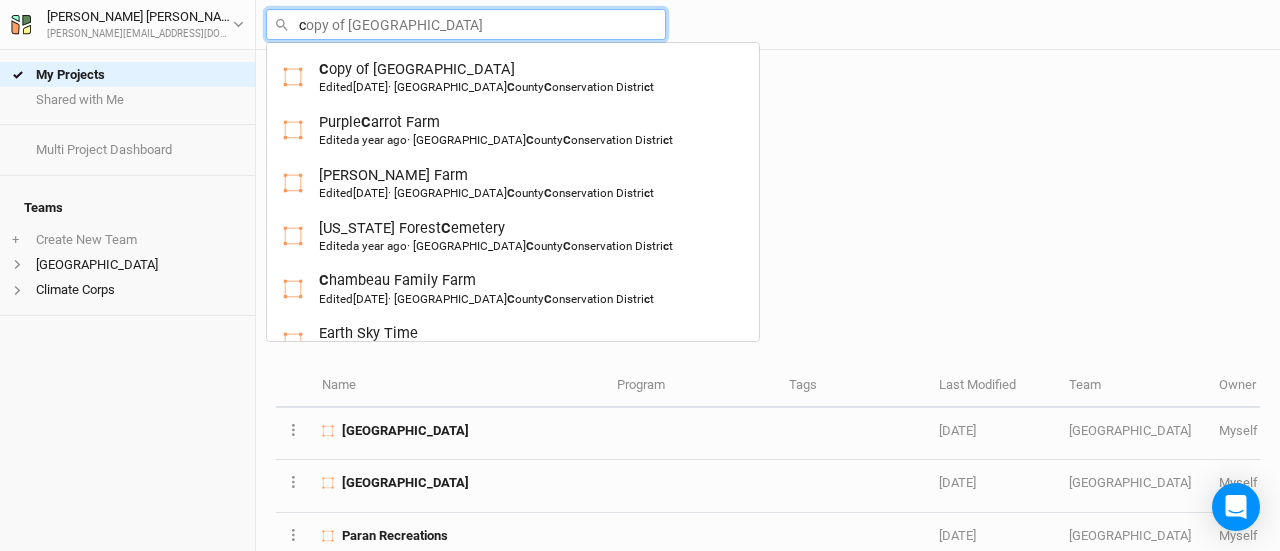 type on "copy of [GEOGRAPHIC_DATA]" 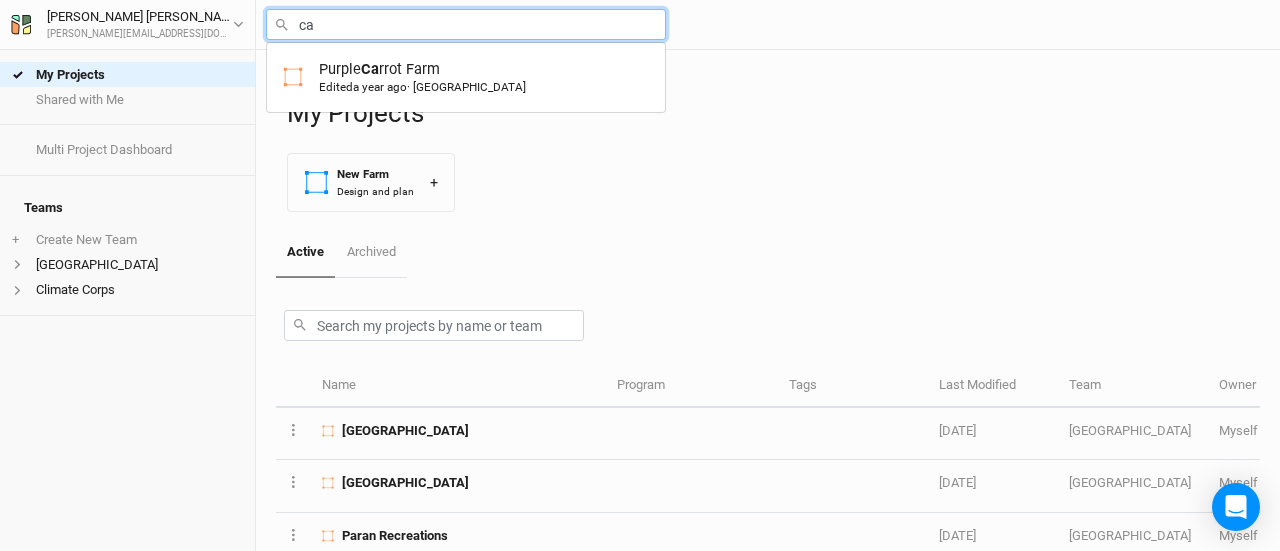 type on "c" 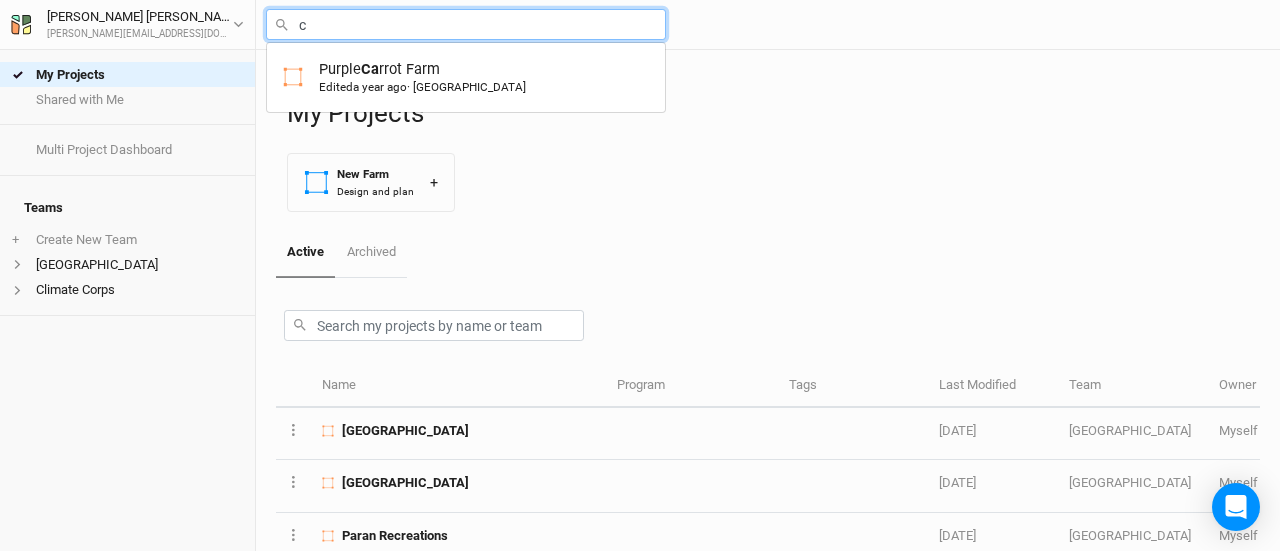 type on "copy of [GEOGRAPHIC_DATA]" 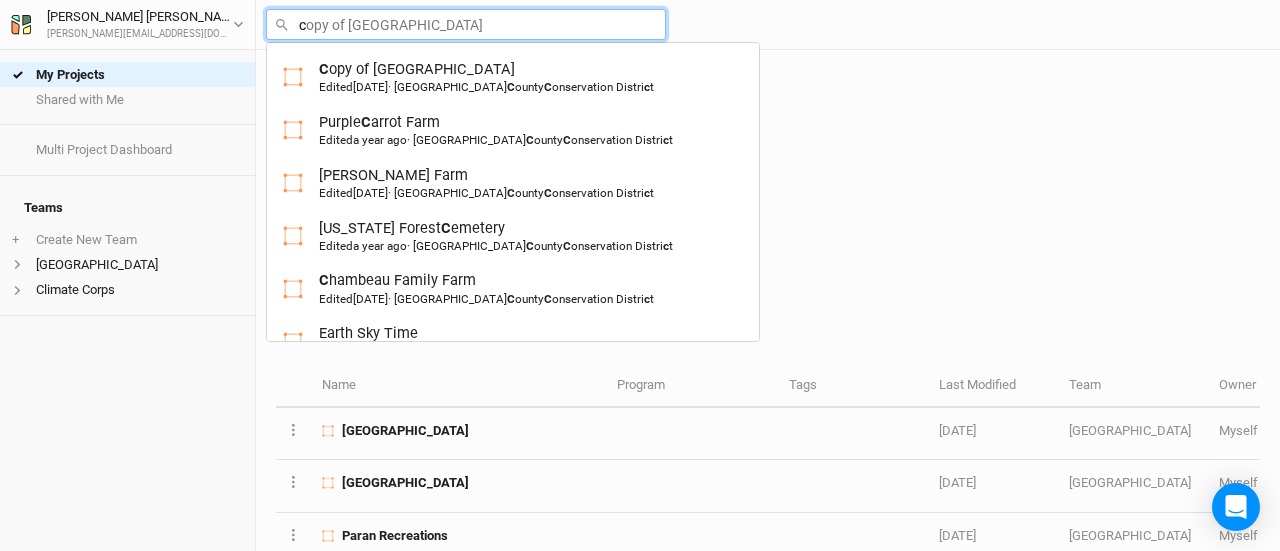 type 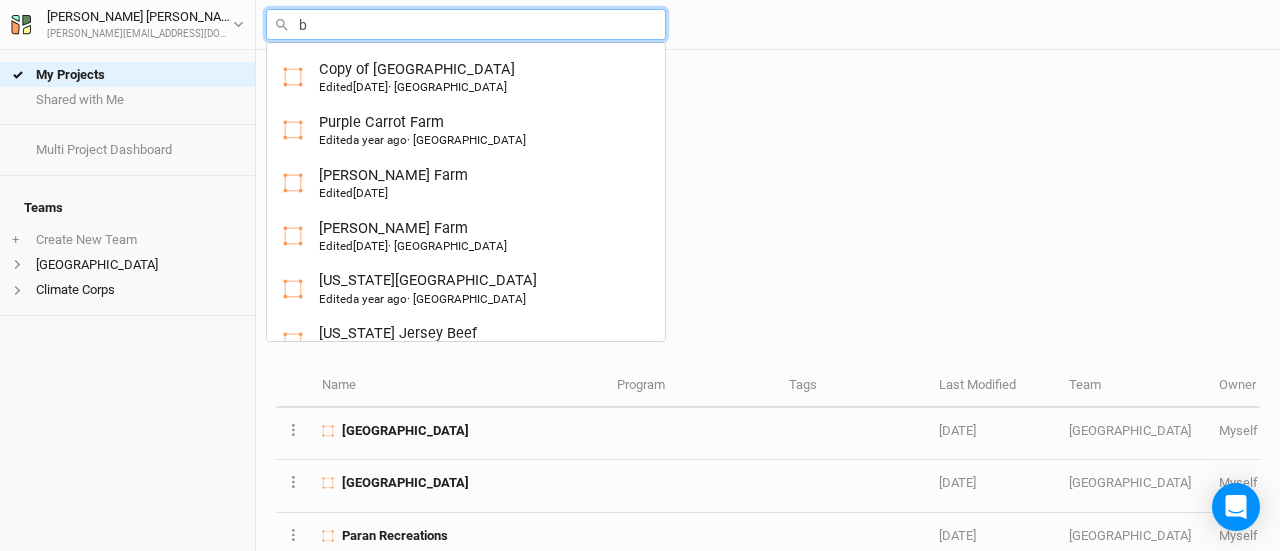 type on "bo" 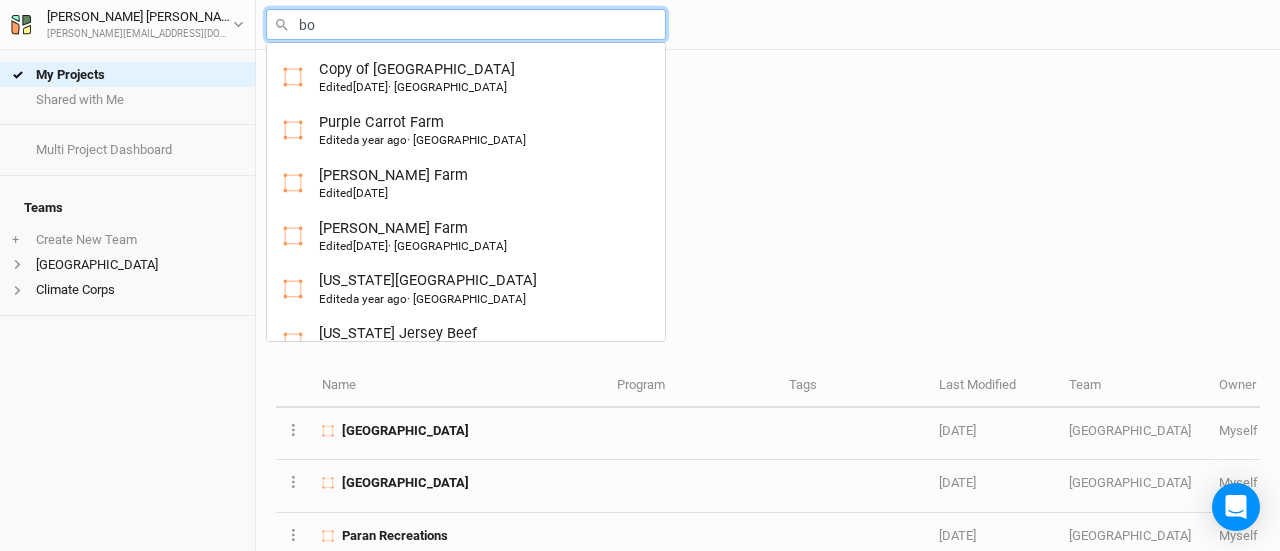 type on "bobolink Farm" 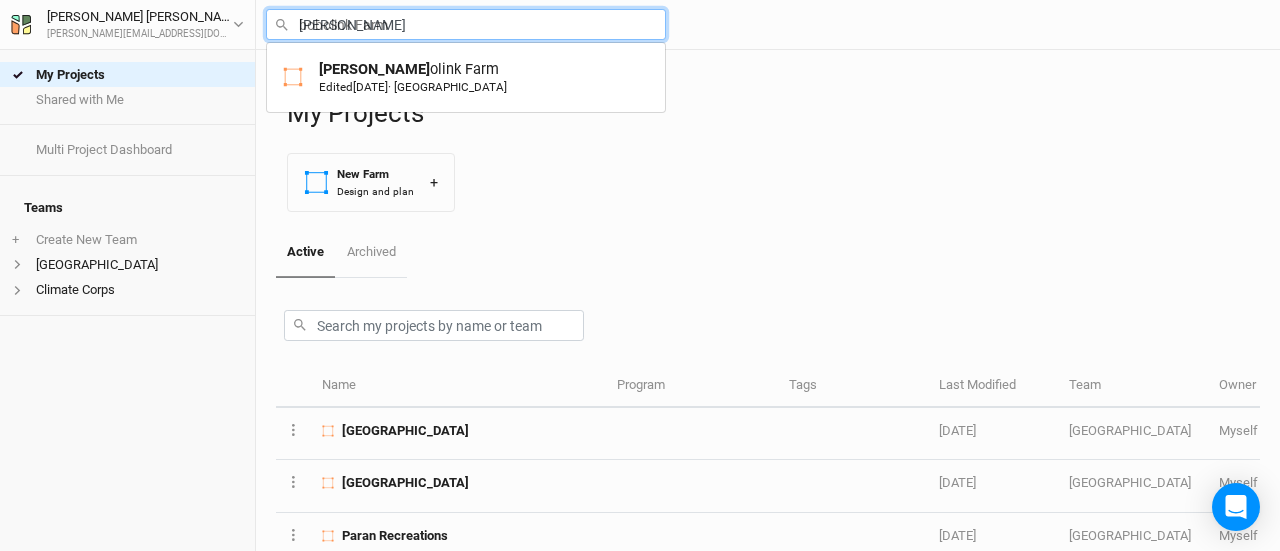 type on "[PERSON_NAME]" 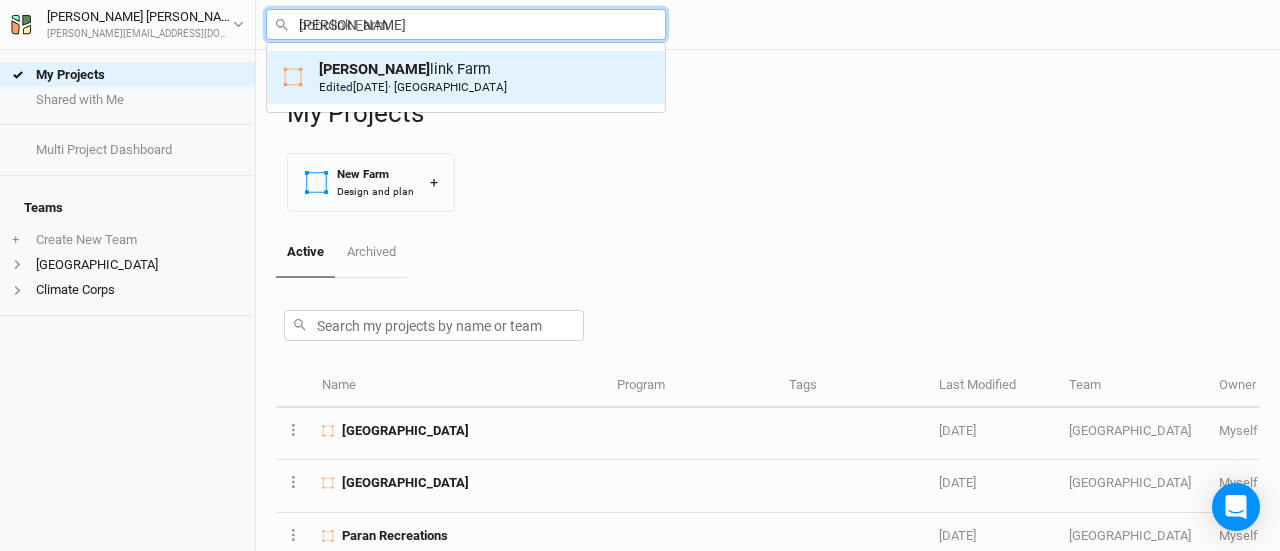 click on "[PERSON_NAME] link Farm Edited  [DATE]  · [GEOGRAPHIC_DATA]" at bounding box center (413, 77) 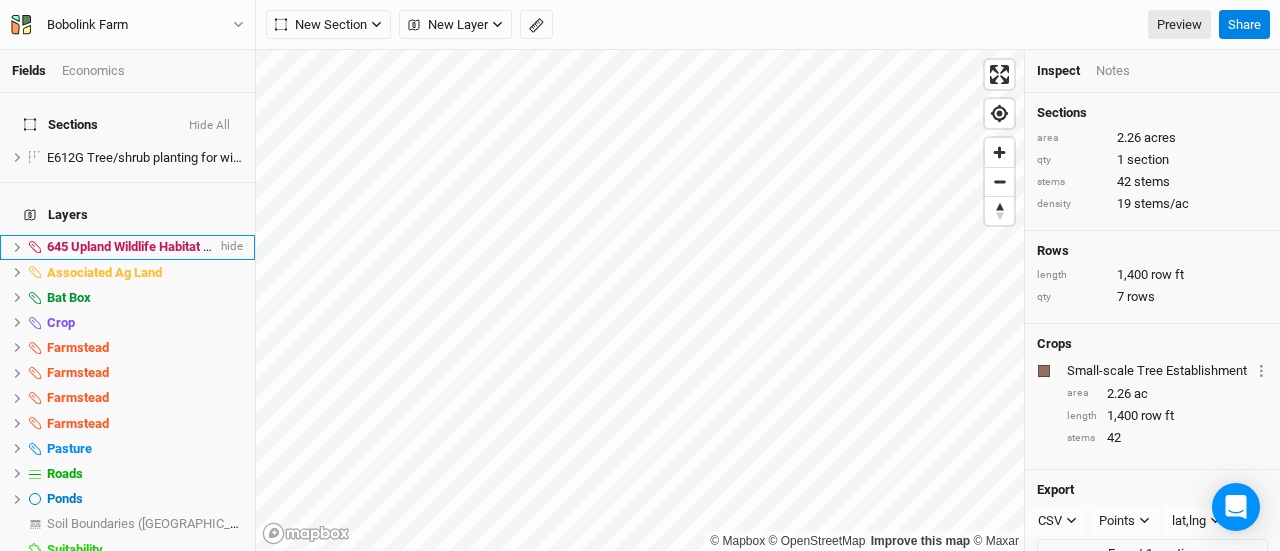 click on "645 Upland Wildlife Habitat Management Delayed Mowing on Hay Fields to Meet Life History Requirements" at bounding box center (350, 246) 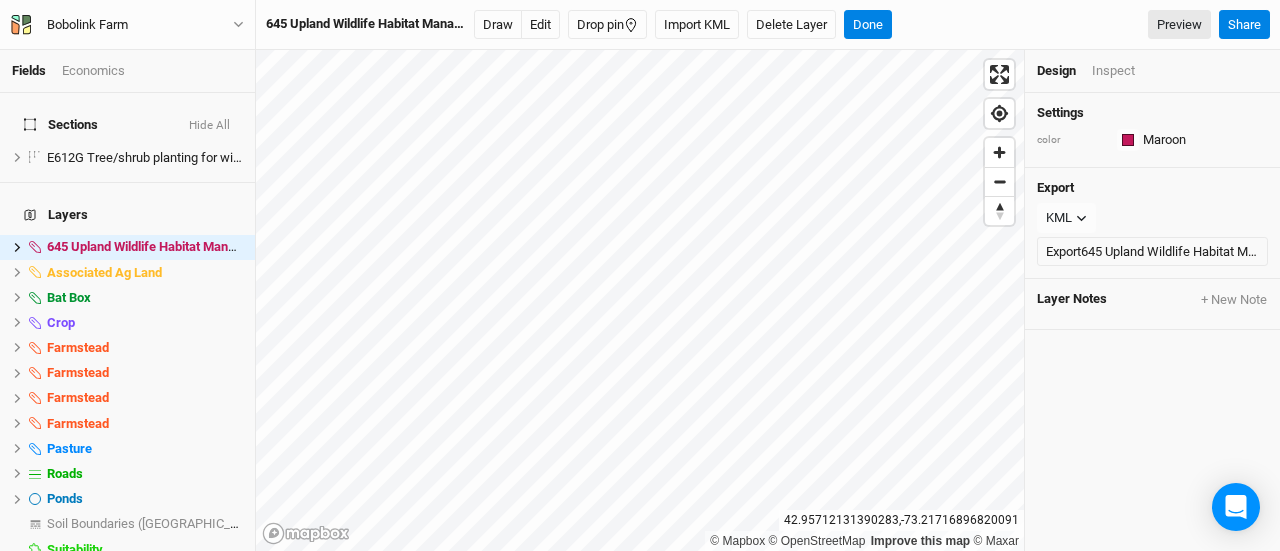 click on "Inspect" at bounding box center (1113, 71) 